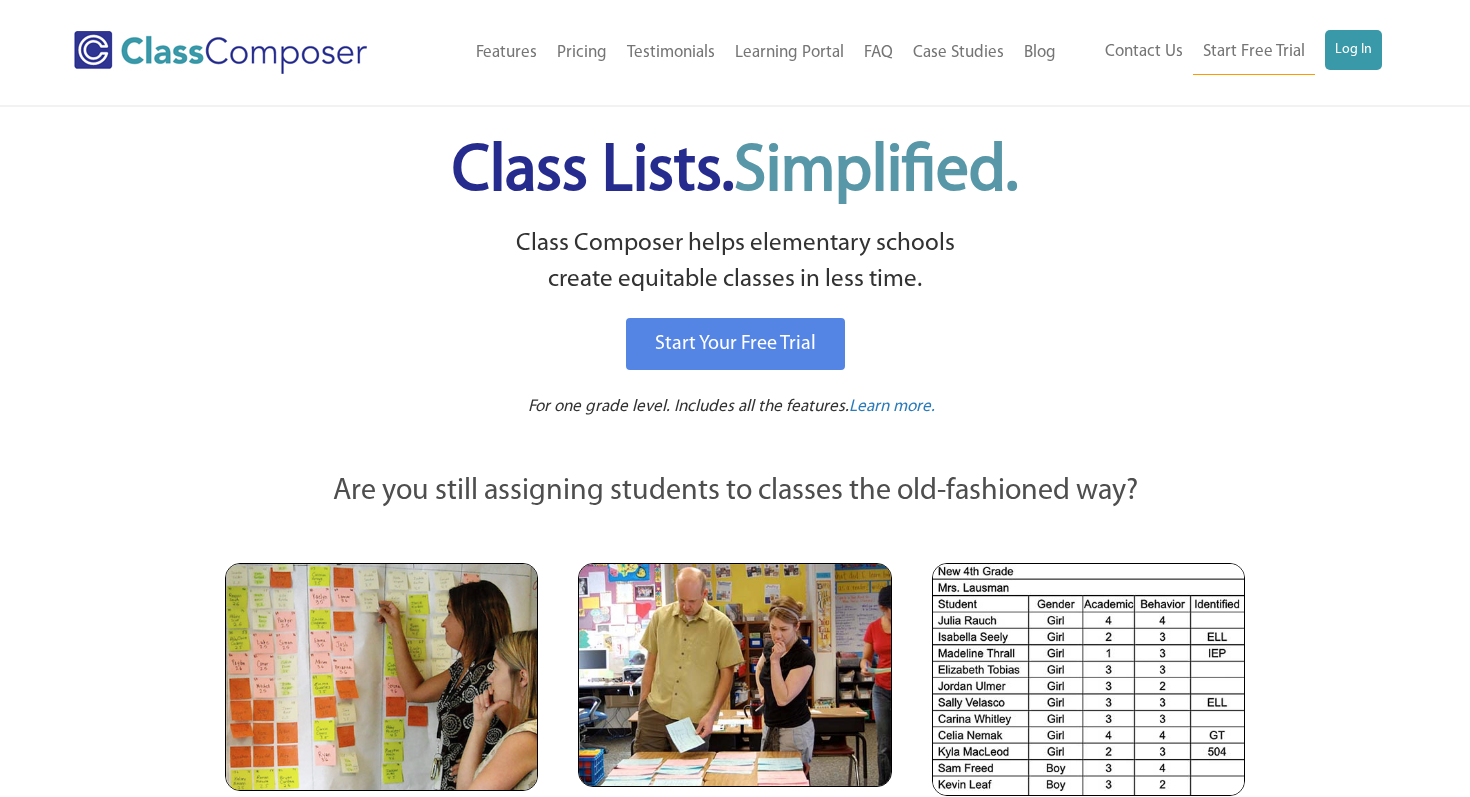 scroll, scrollTop: 0, scrollLeft: 0, axis: both 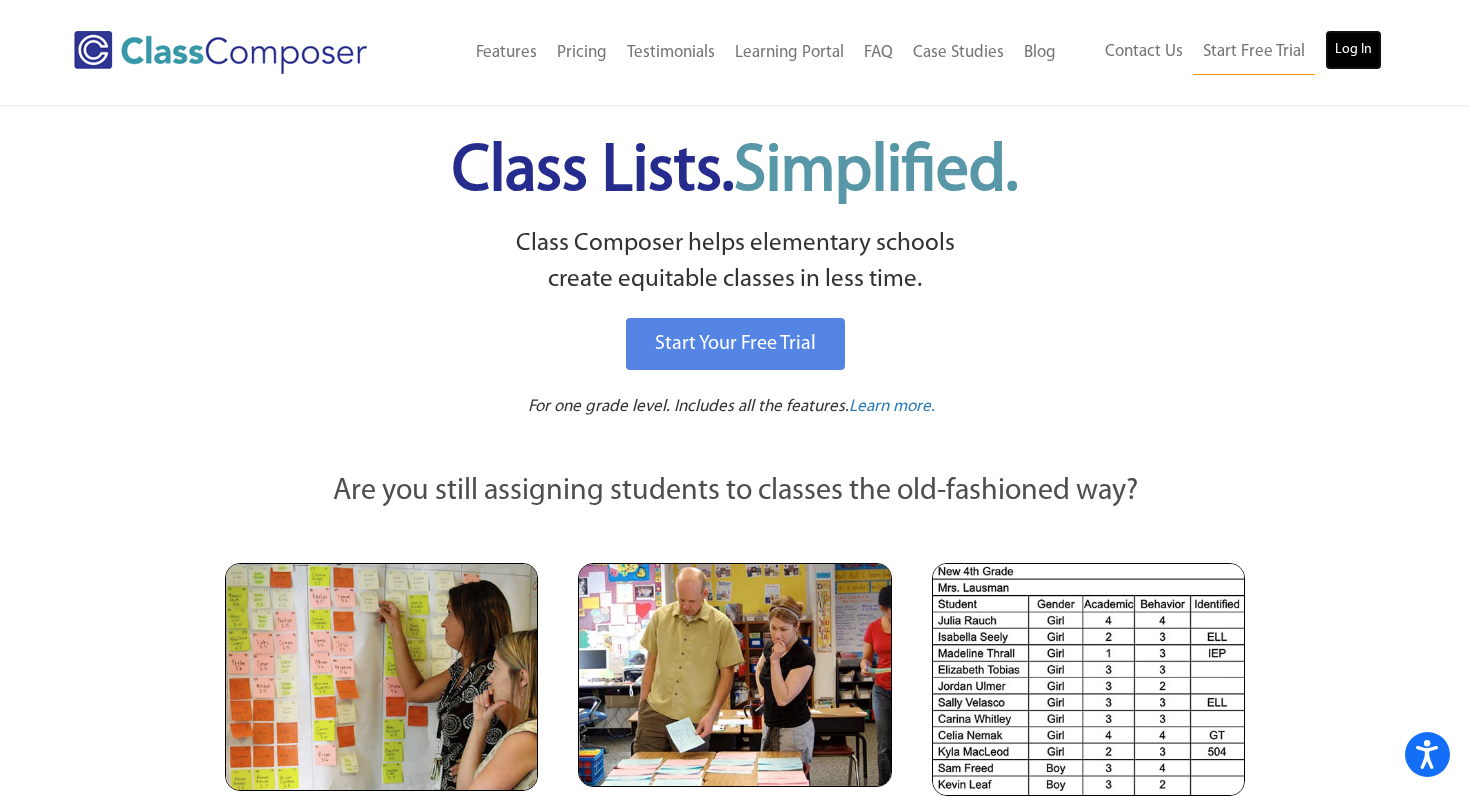 click on "Log In" at bounding box center (1353, 50) 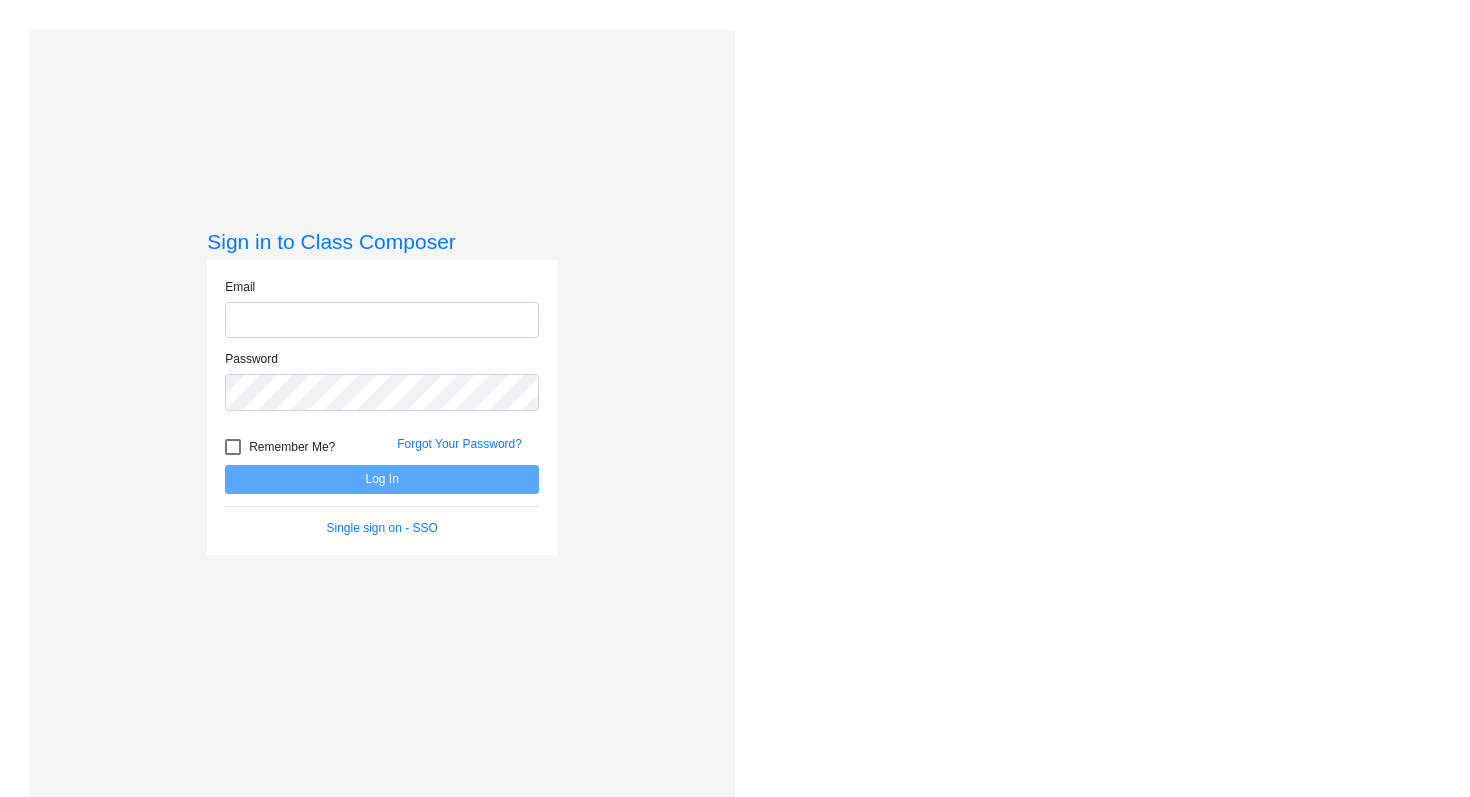 scroll, scrollTop: 0, scrollLeft: 0, axis: both 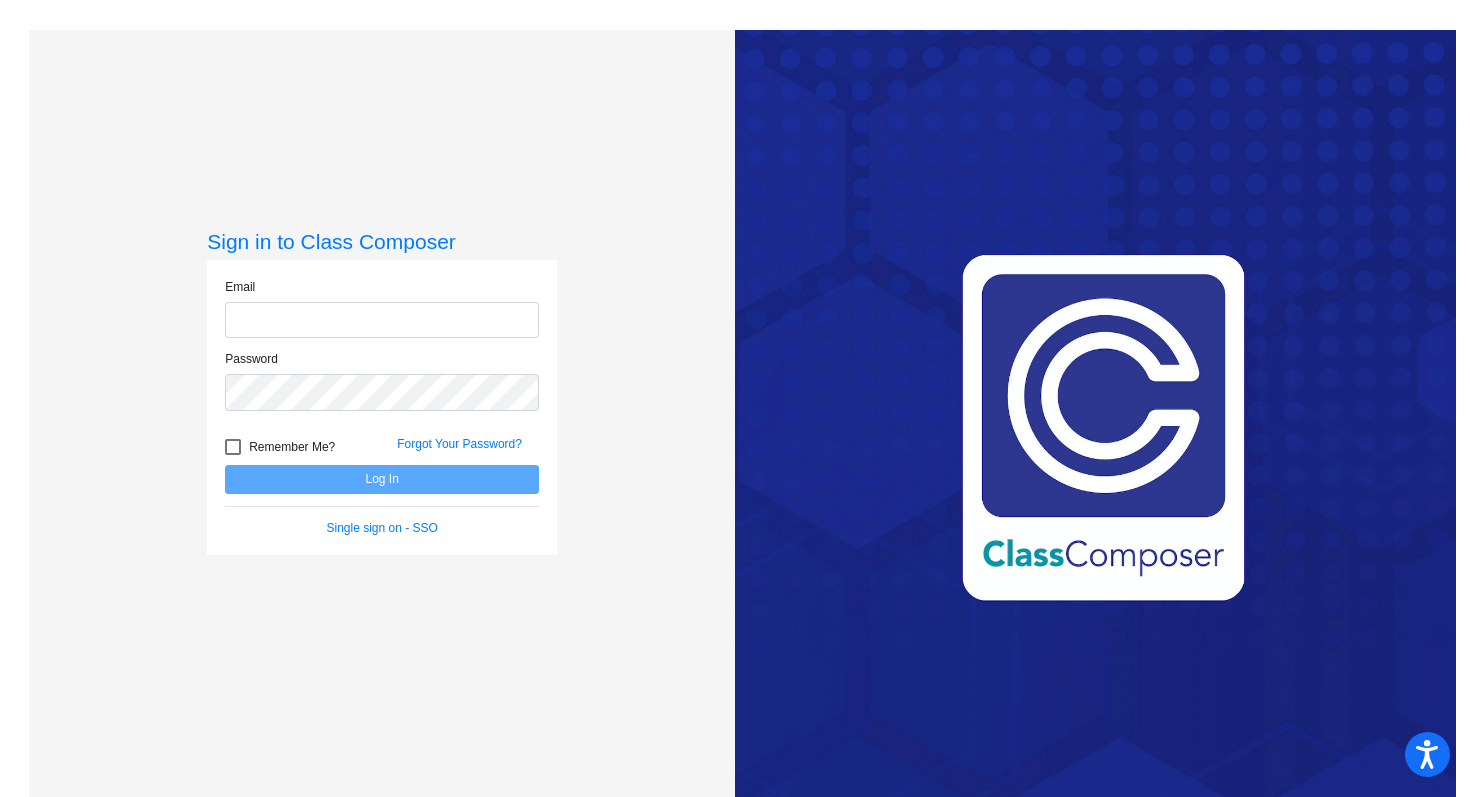click 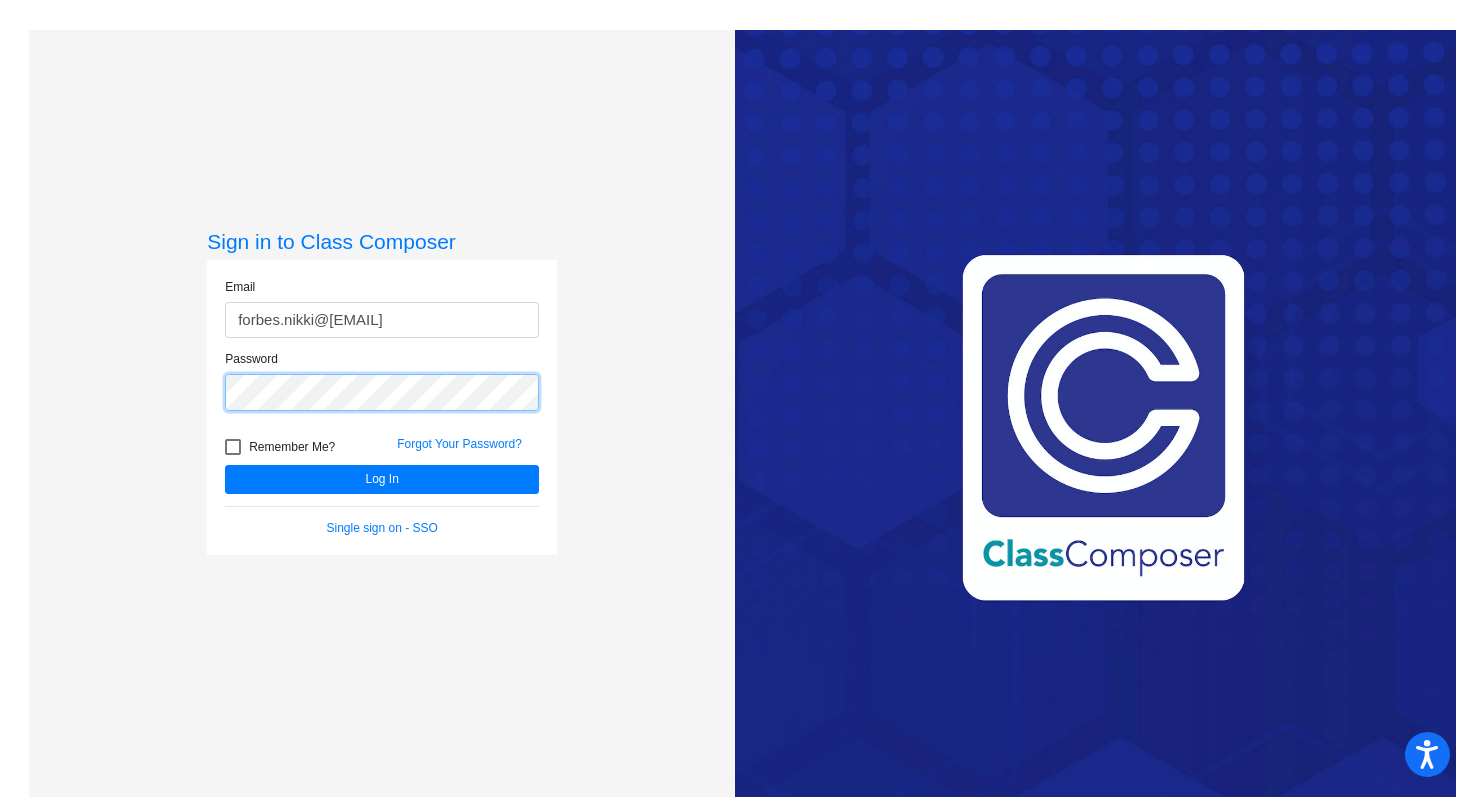 click on "Log In" 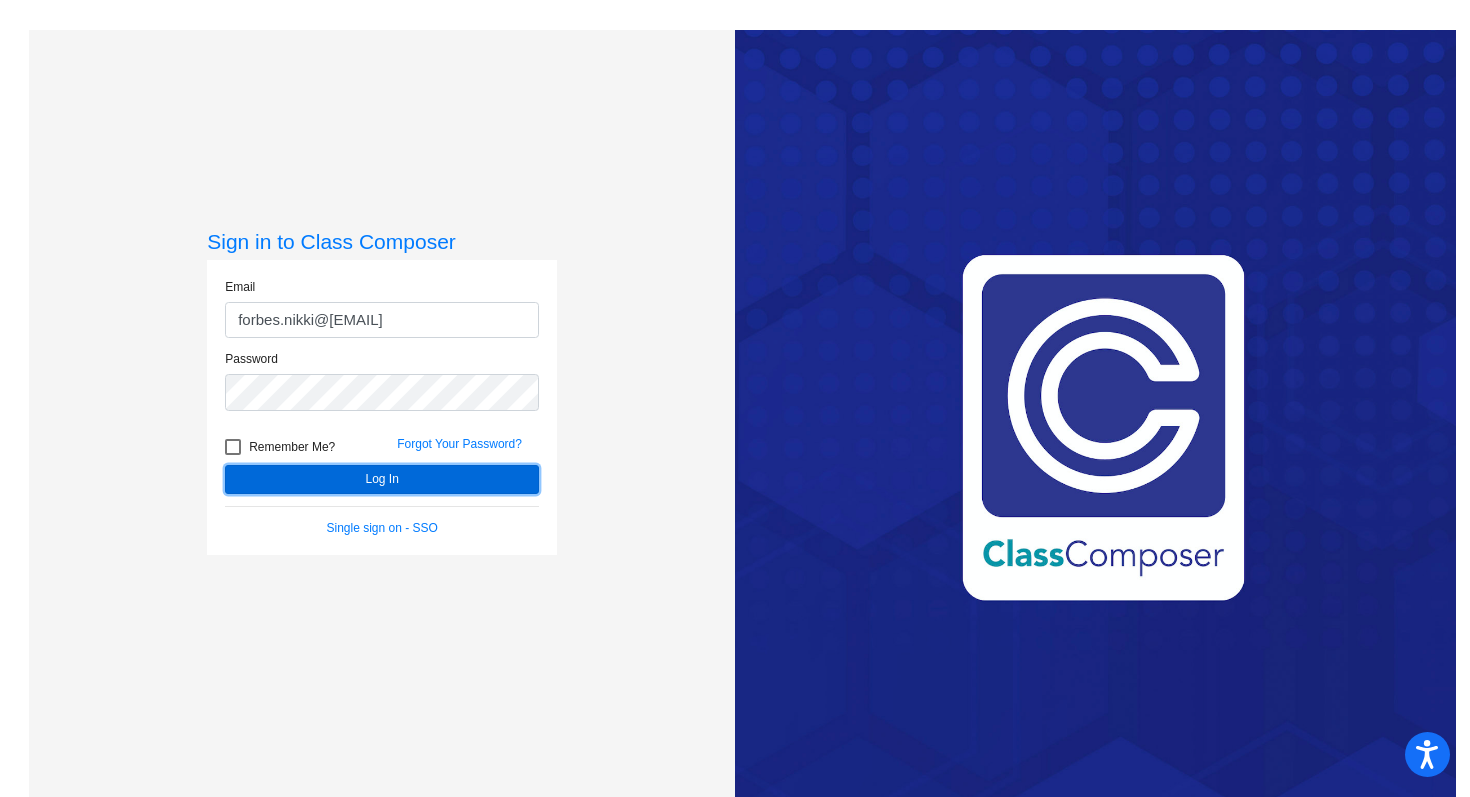 click on "Log In" 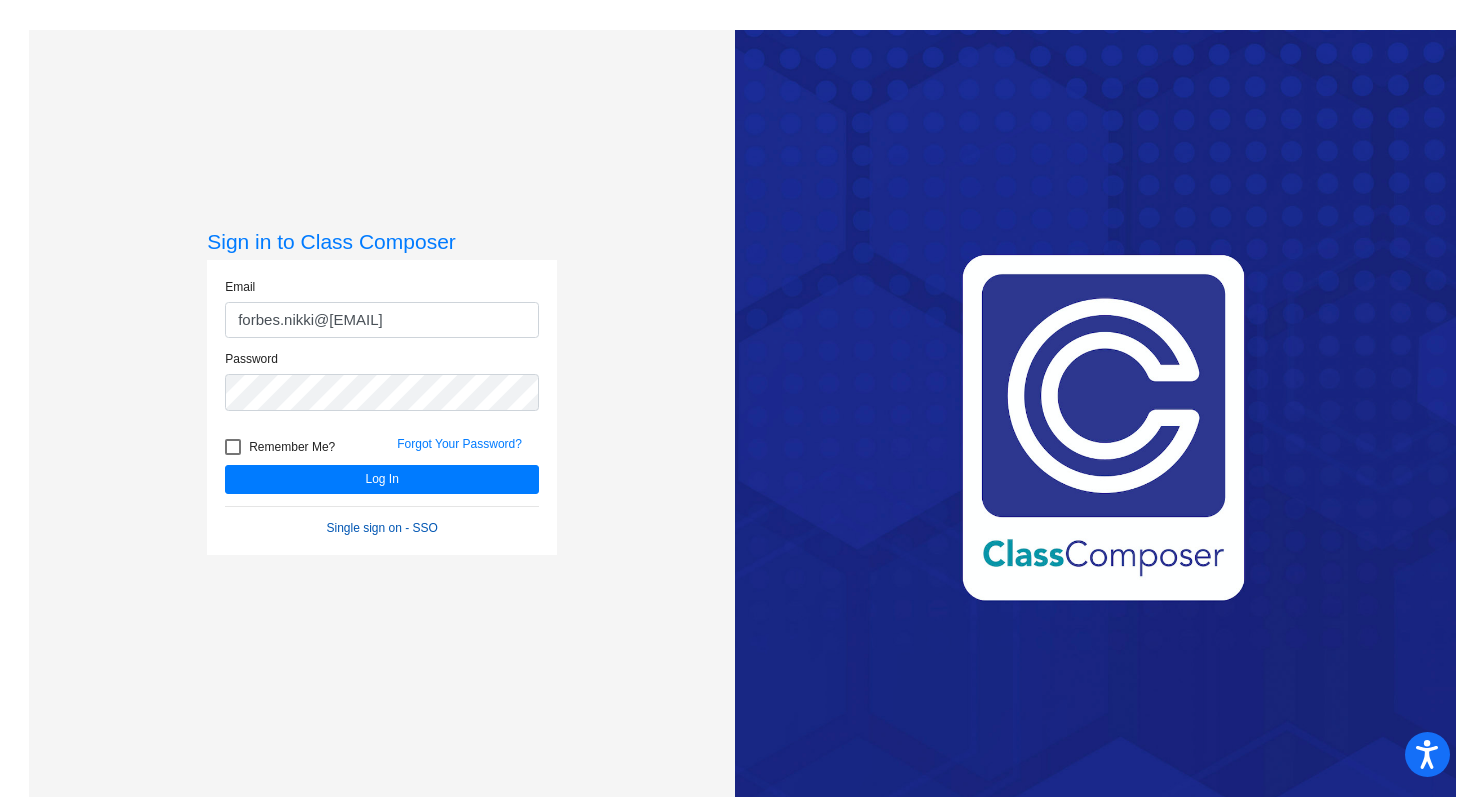 click on "Single sign on - SSO" 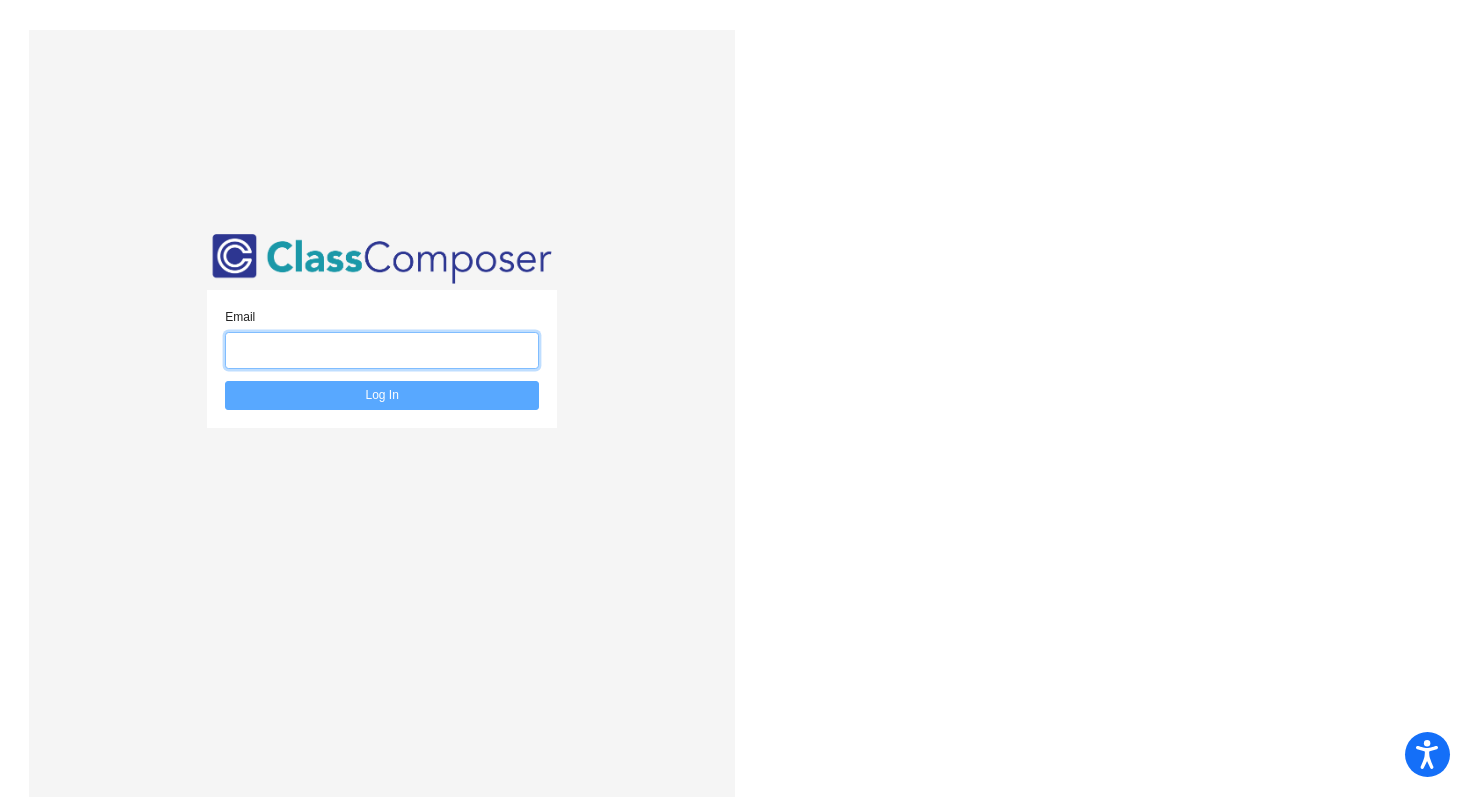 click 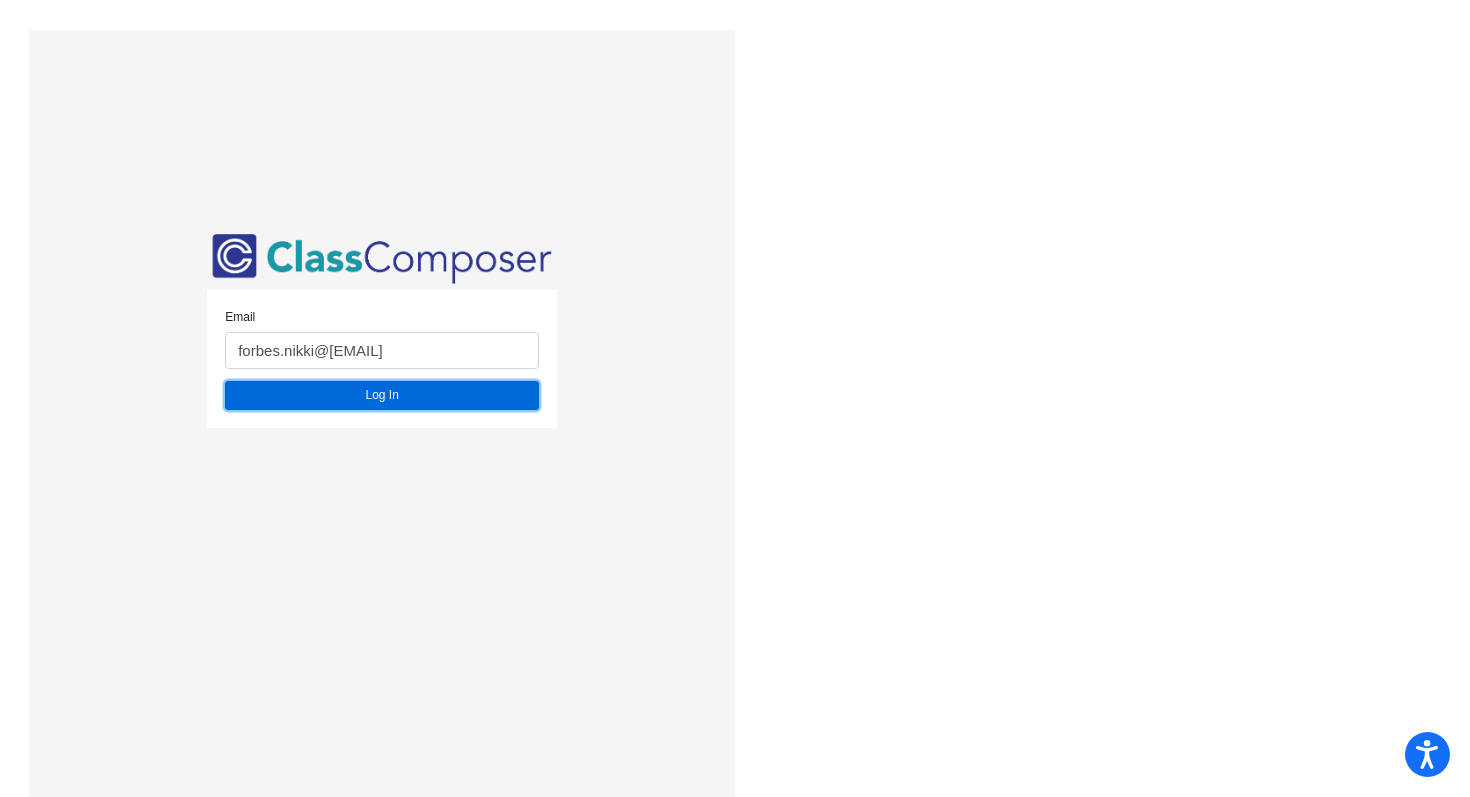 click on "Log In" 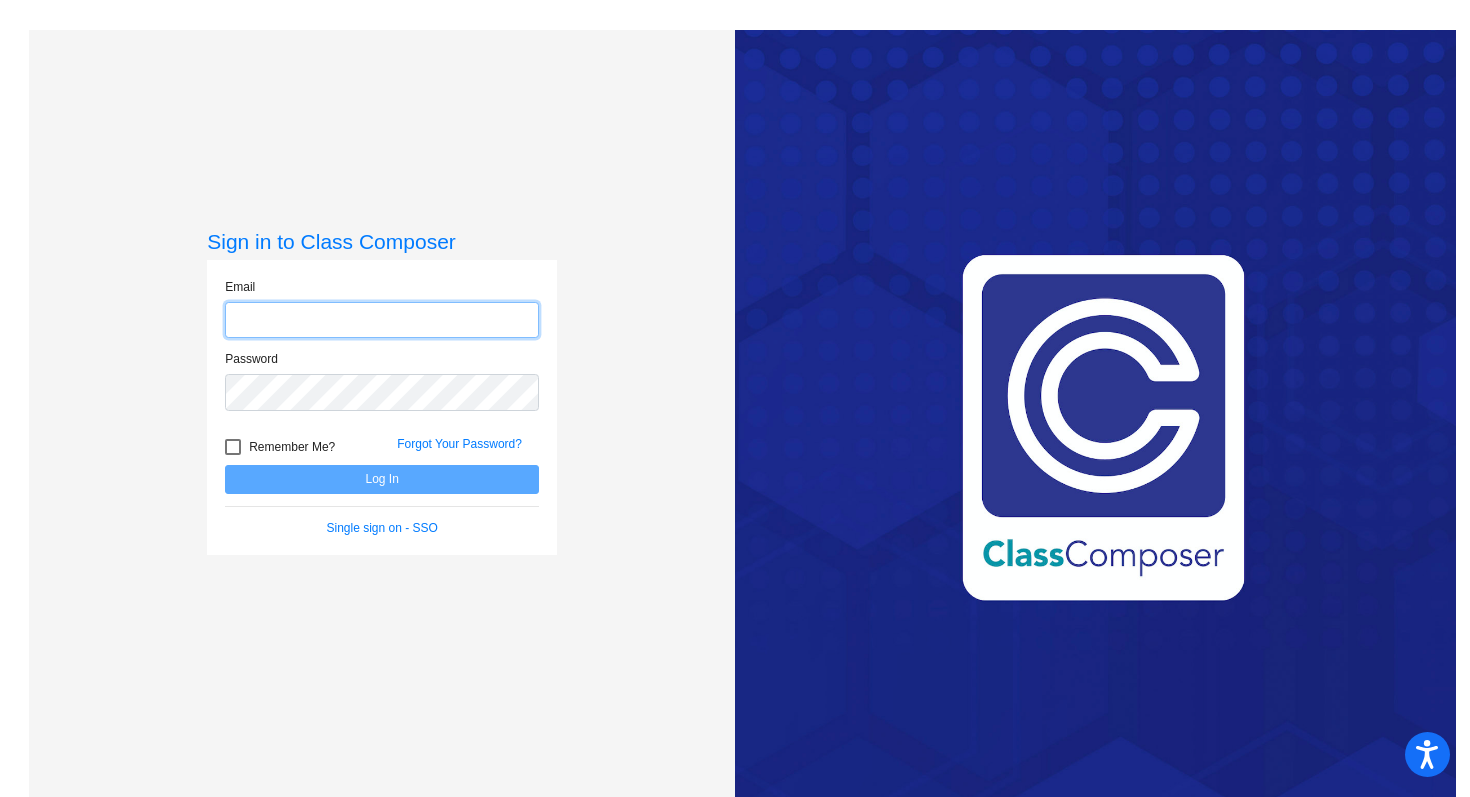 click 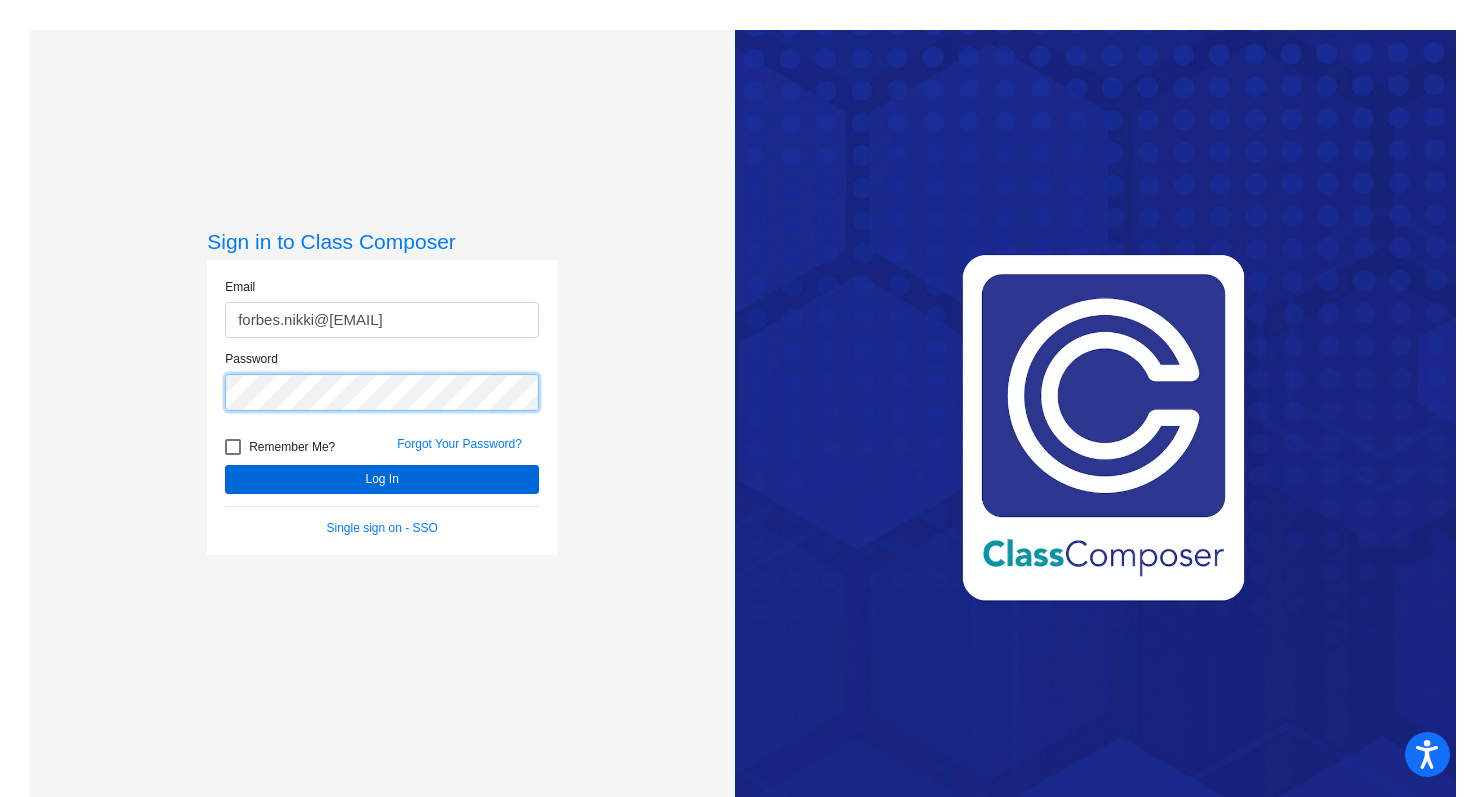 click on "Log In" 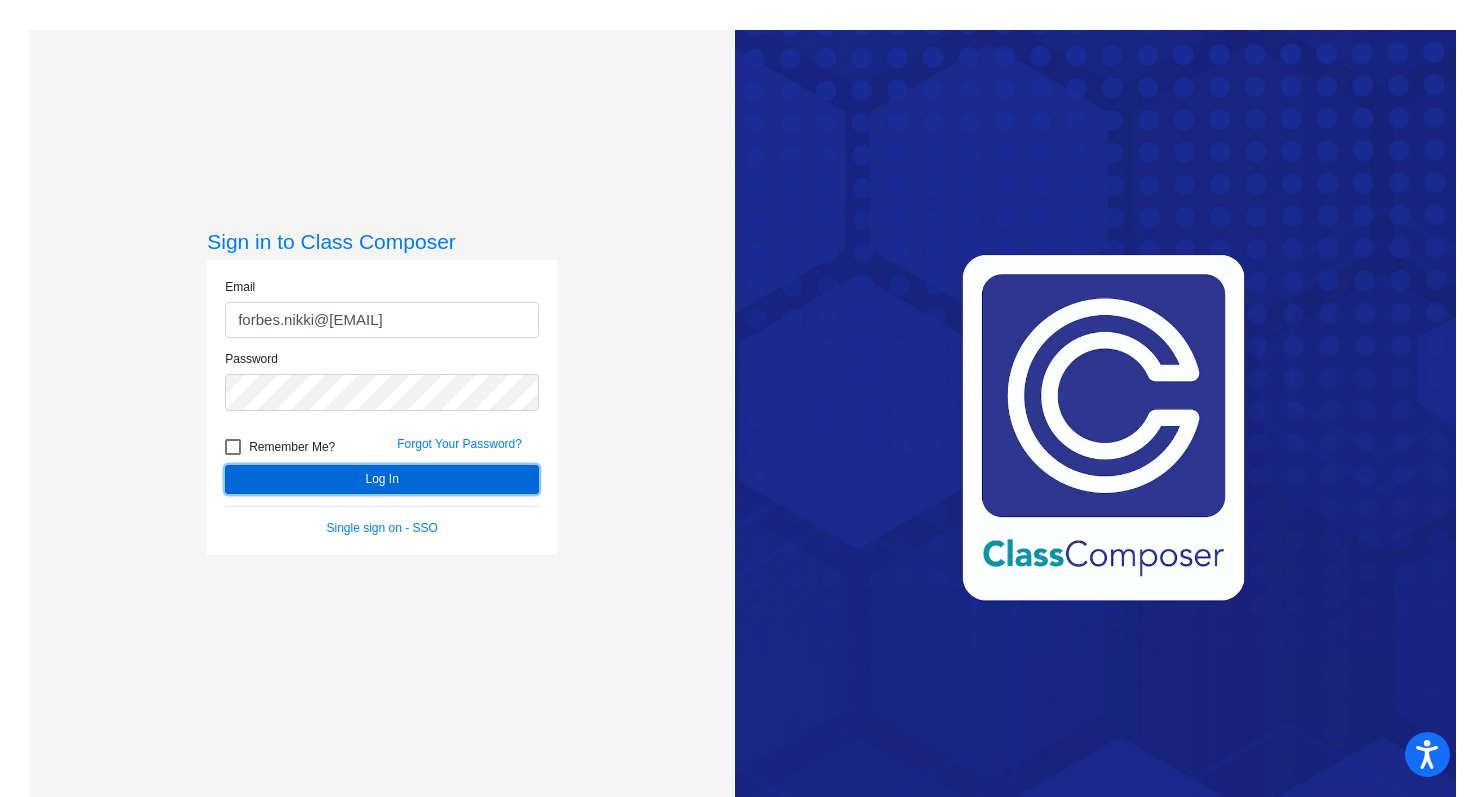 click on "Log In" 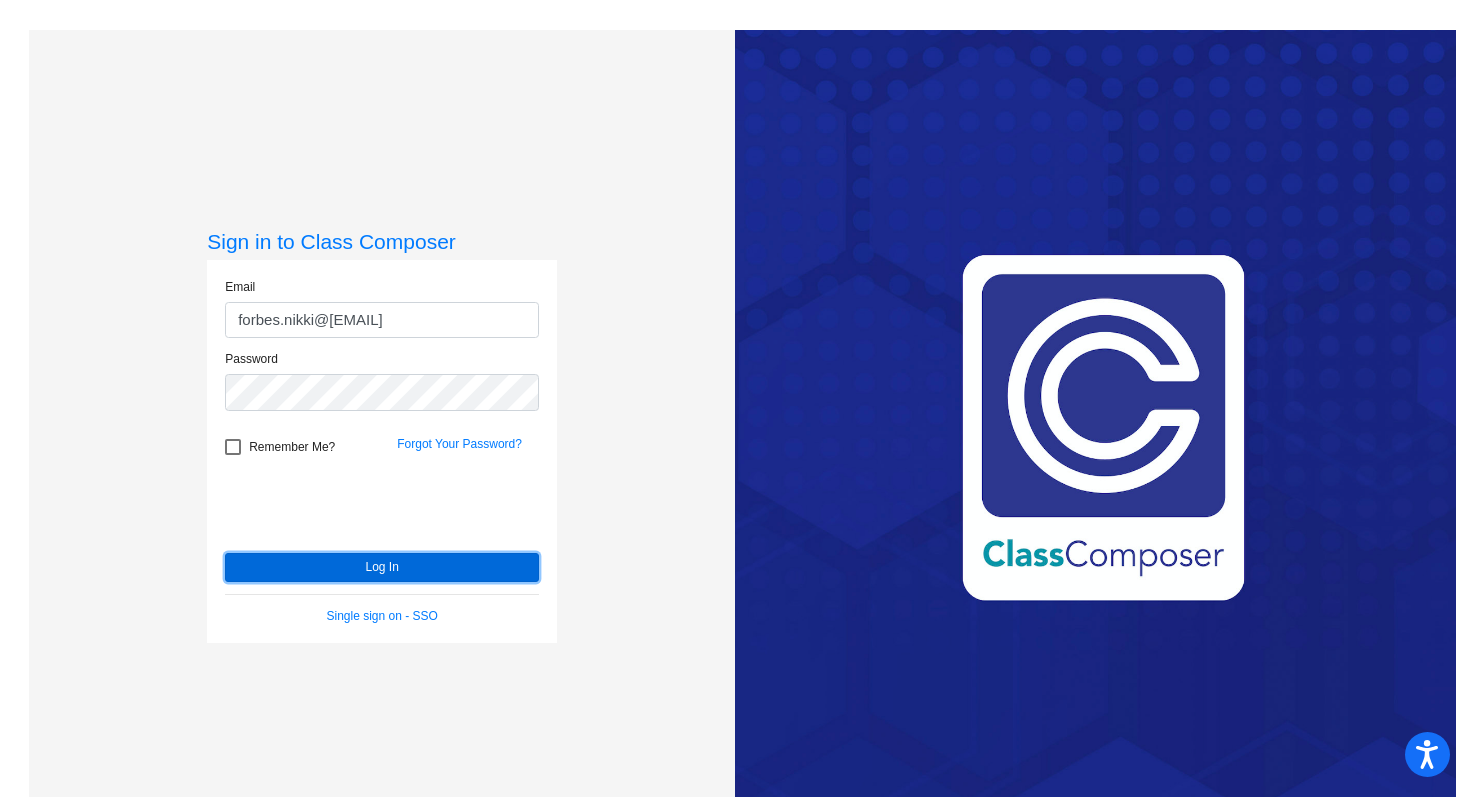 scroll, scrollTop: 30, scrollLeft: 0, axis: vertical 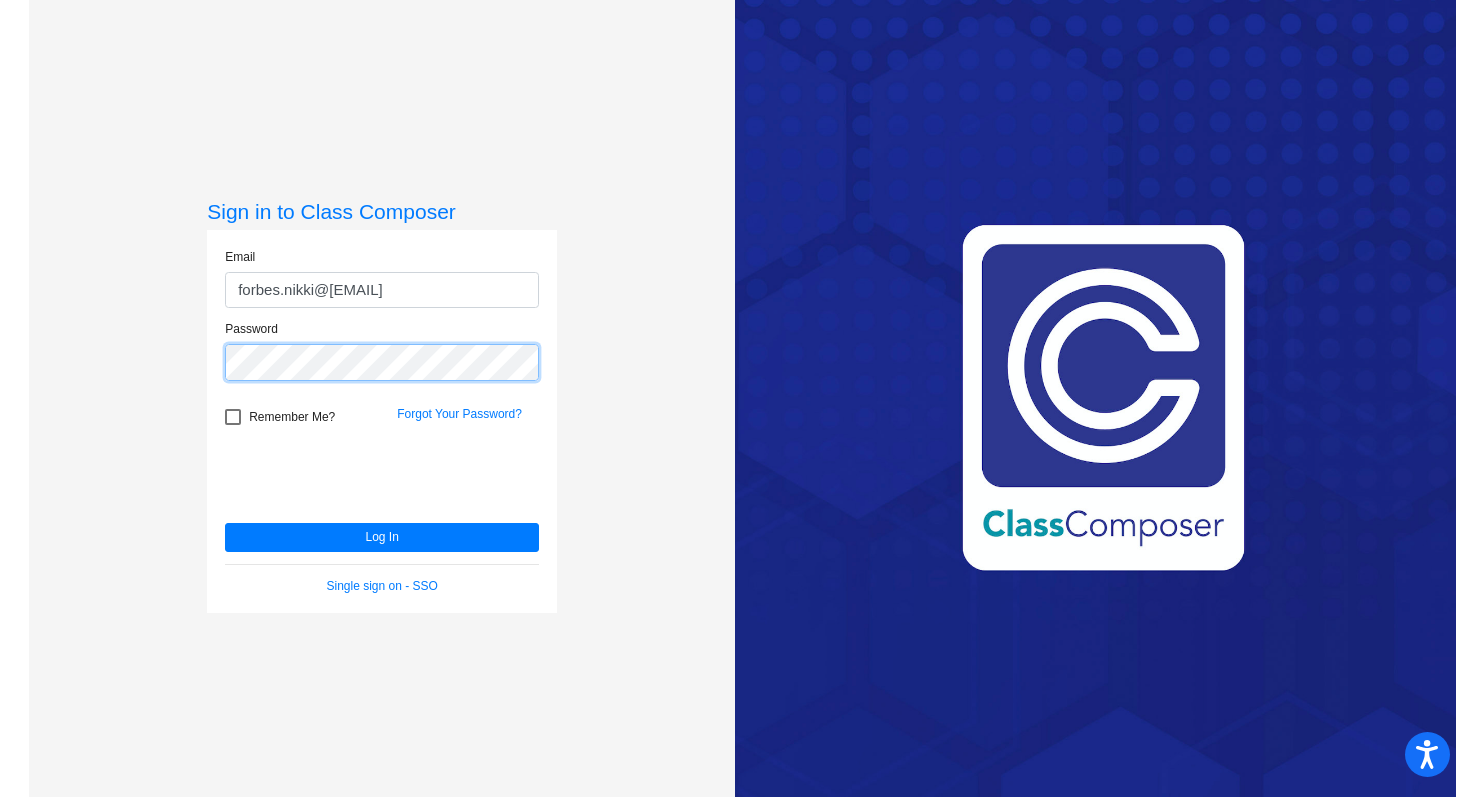 click on "Log In" 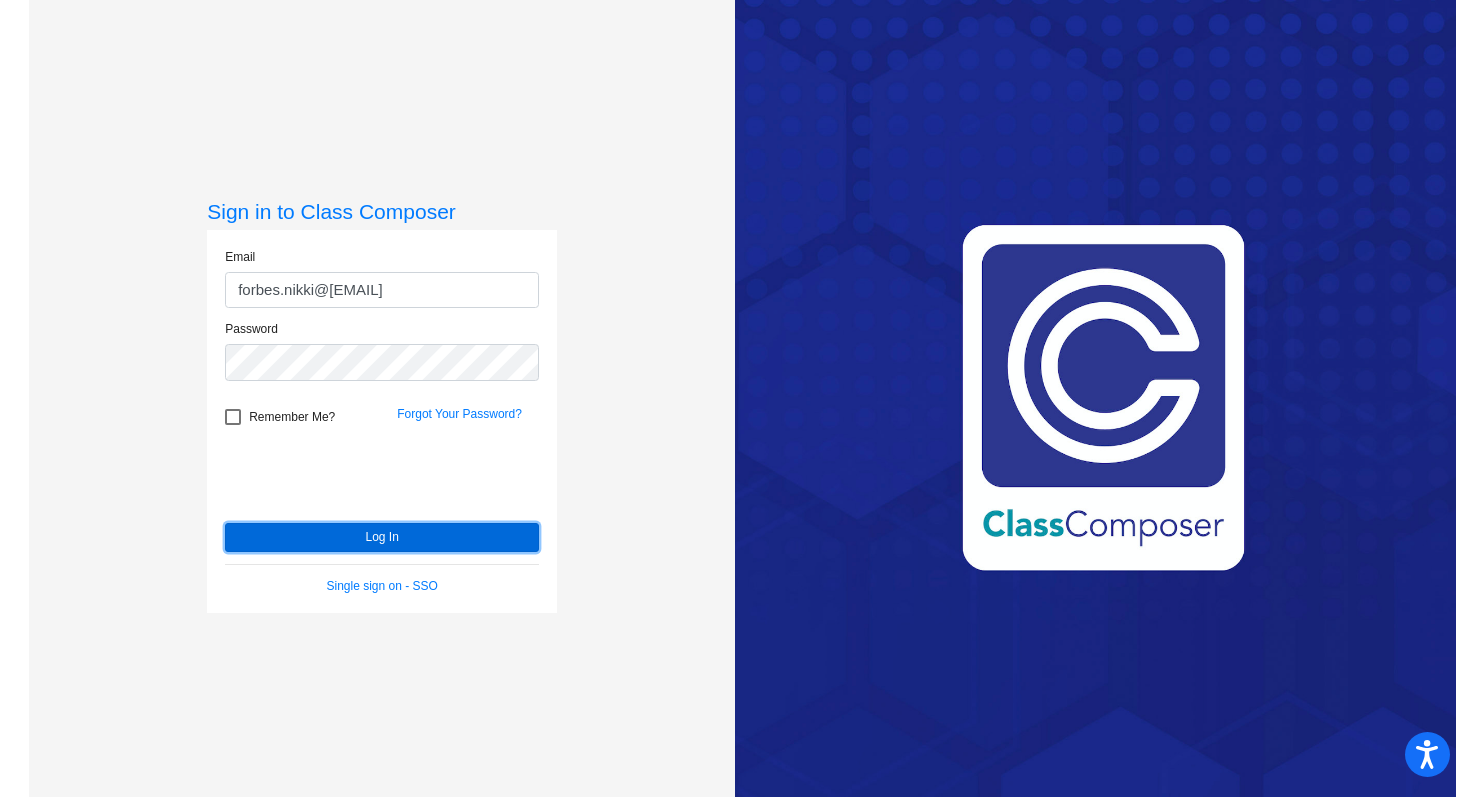 click on "Log In" 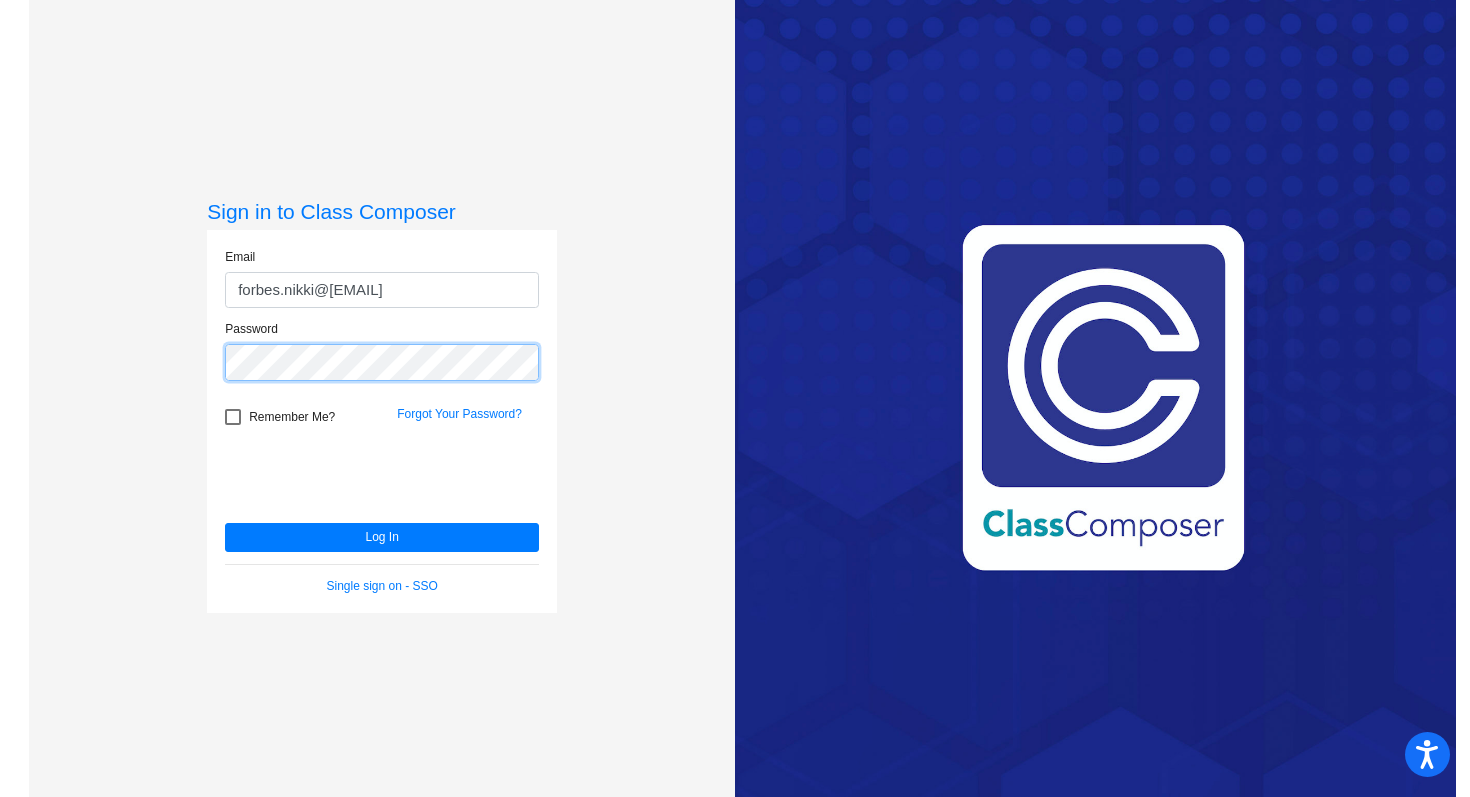 click on "Log In" 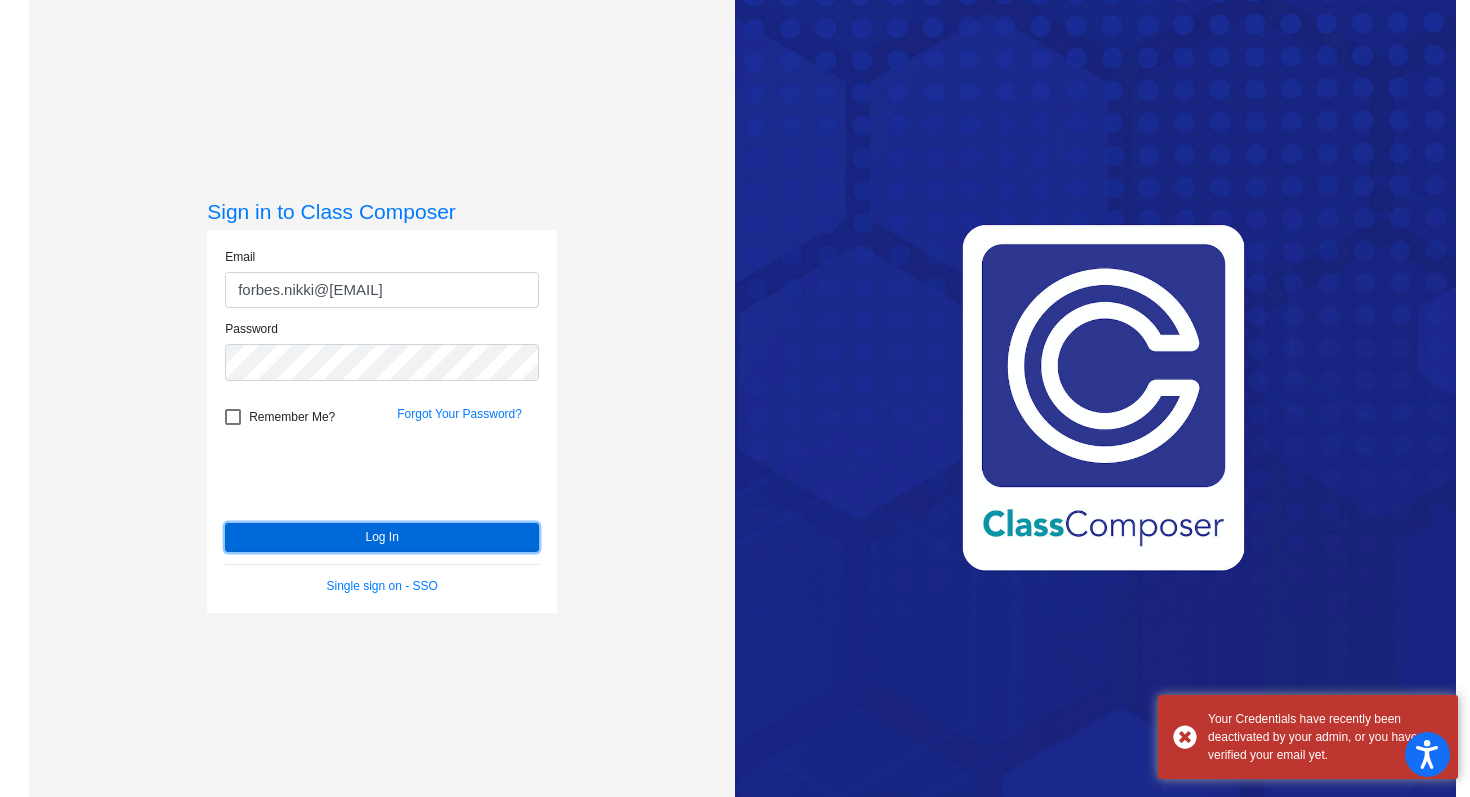 click on "Log In" 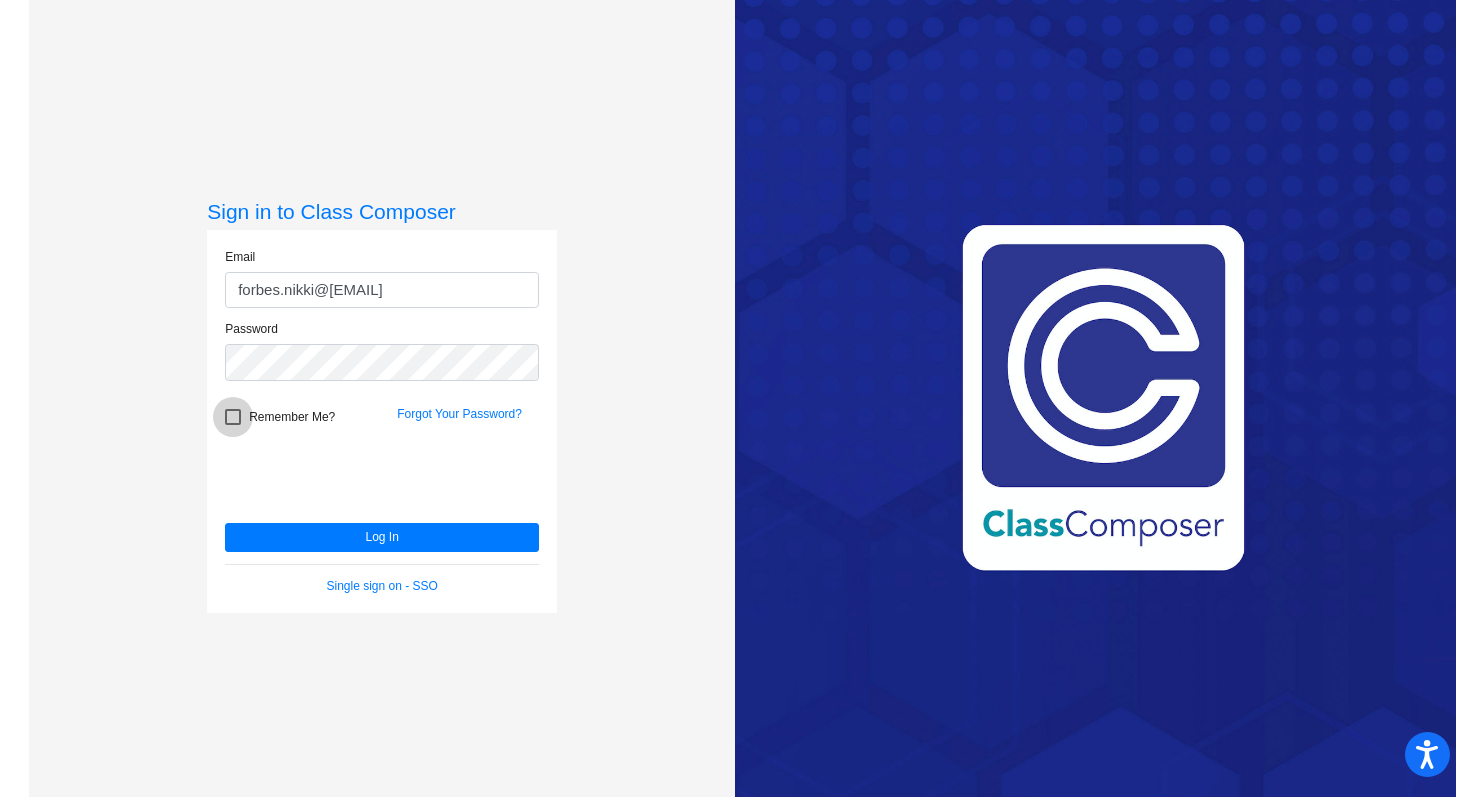 click at bounding box center (233, 417) 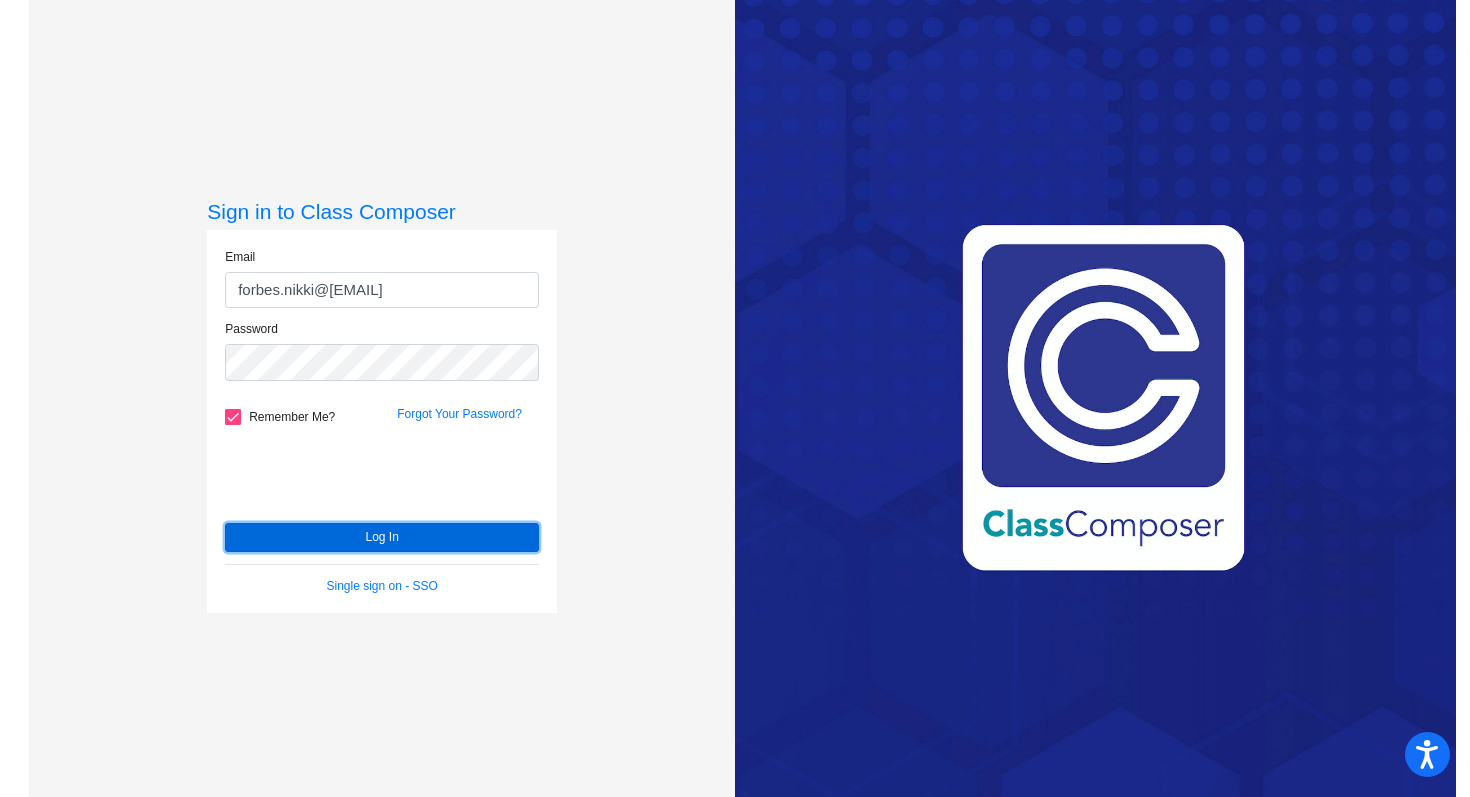 click on "Log In" 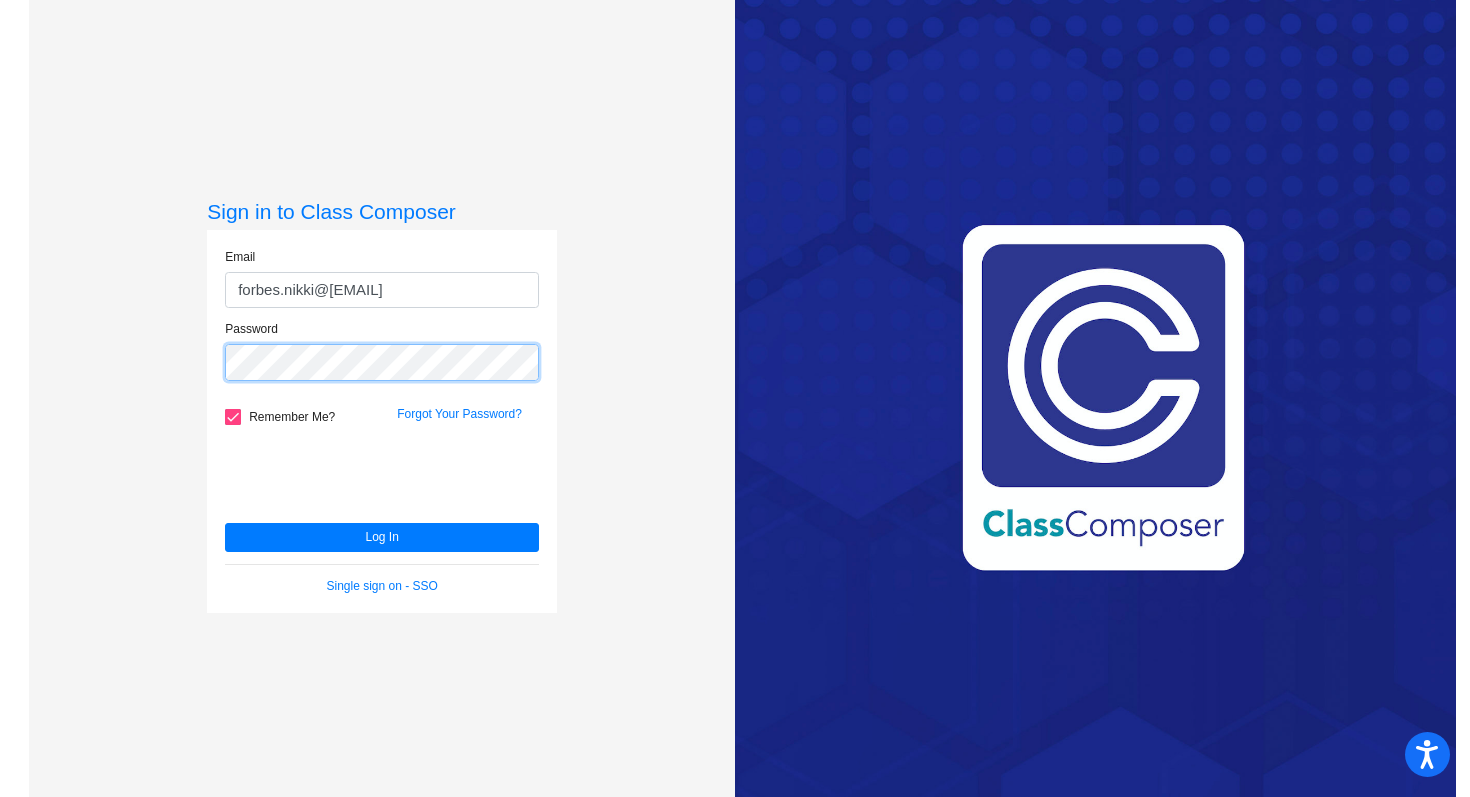 click on "Log In" 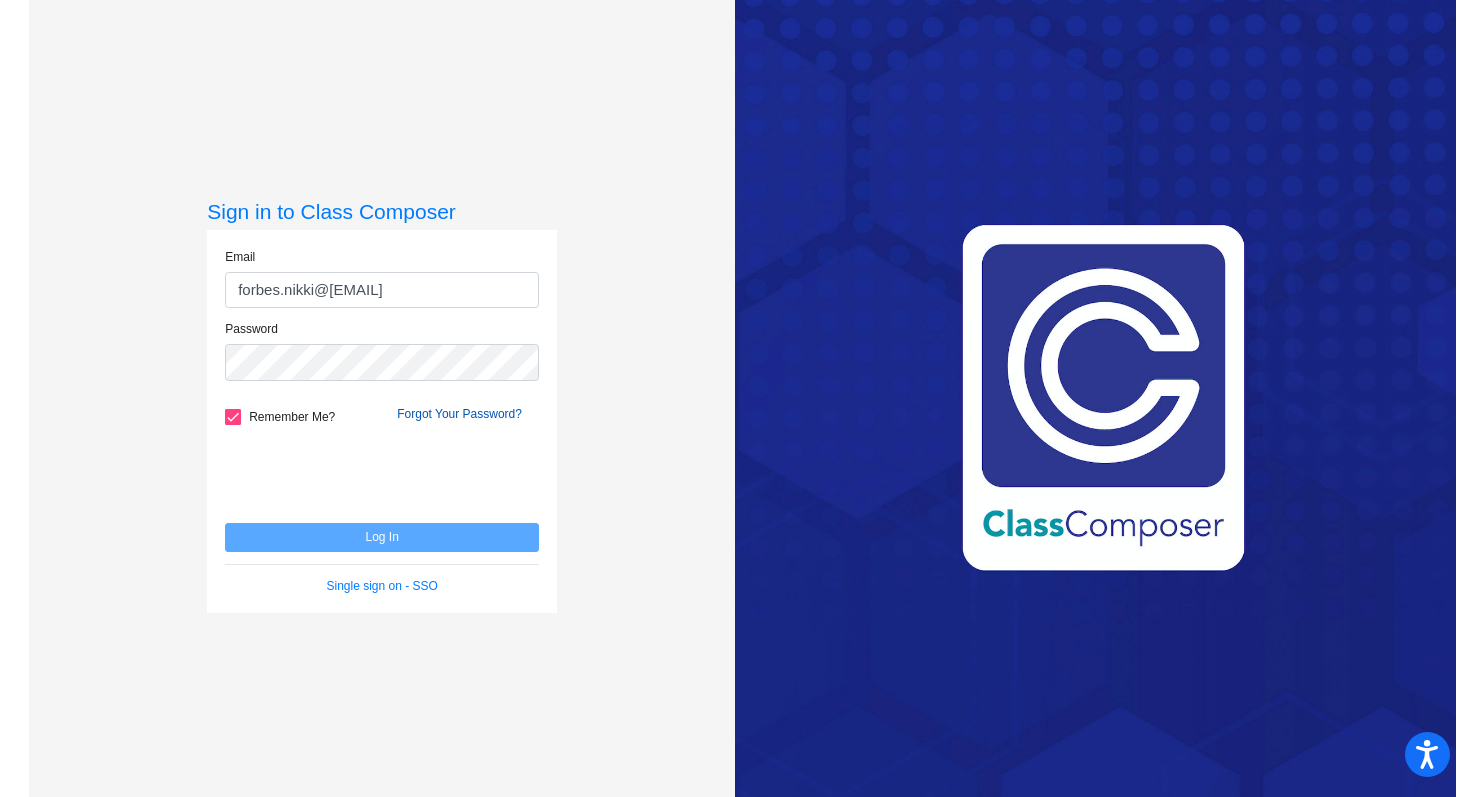 click on "Forgot Your Password?" 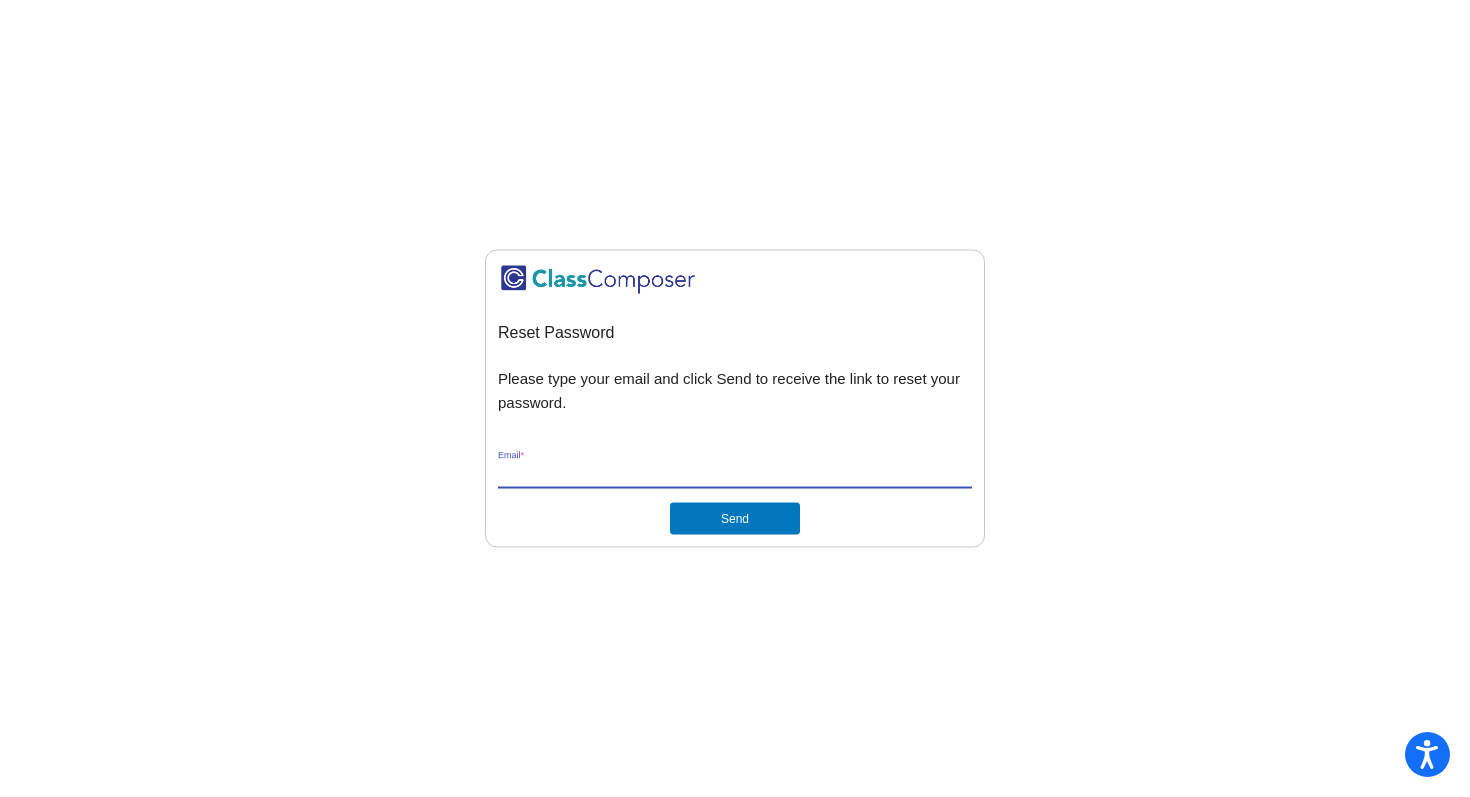 click on "Email  *" at bounding box center (735, 474) 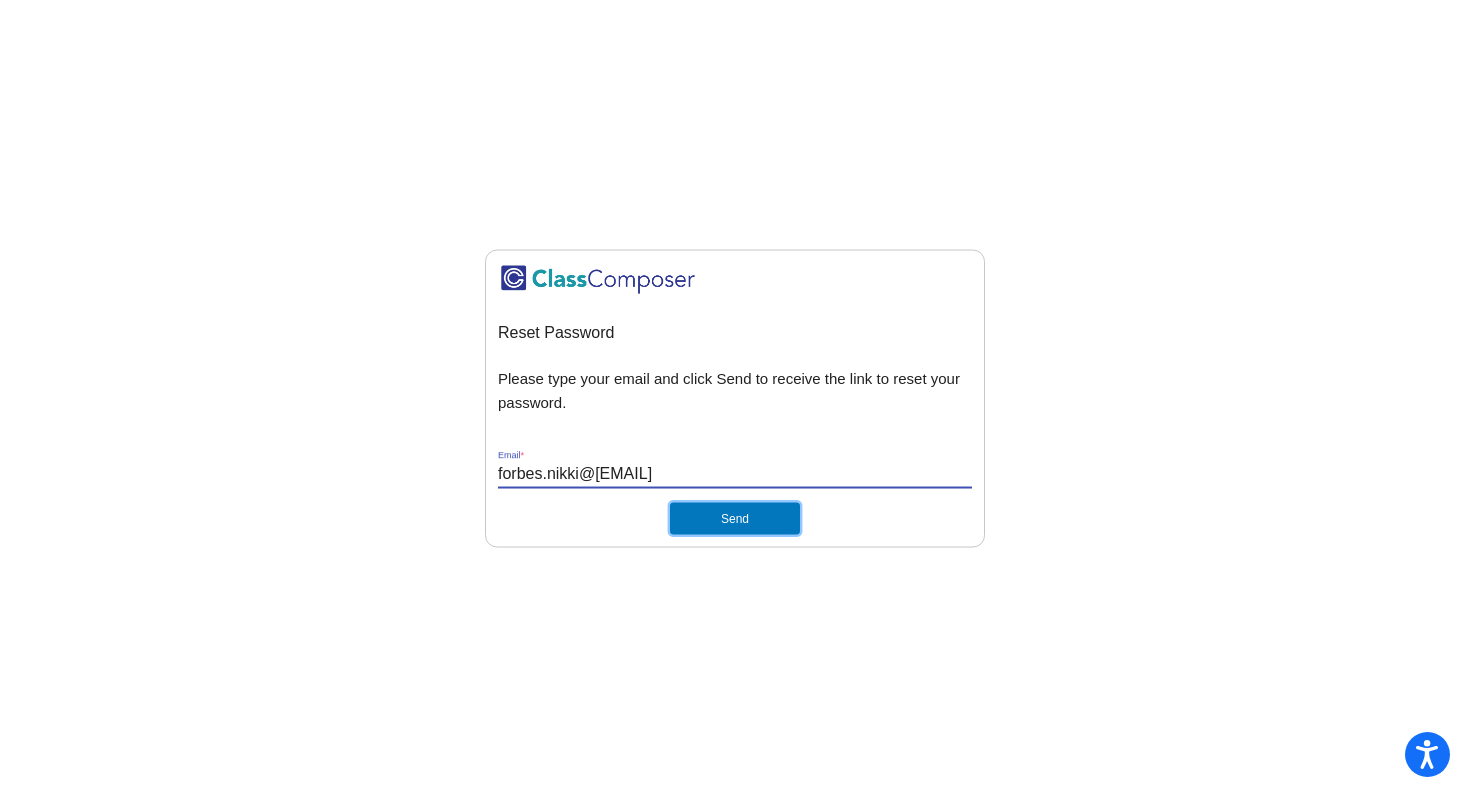 click on "Send" 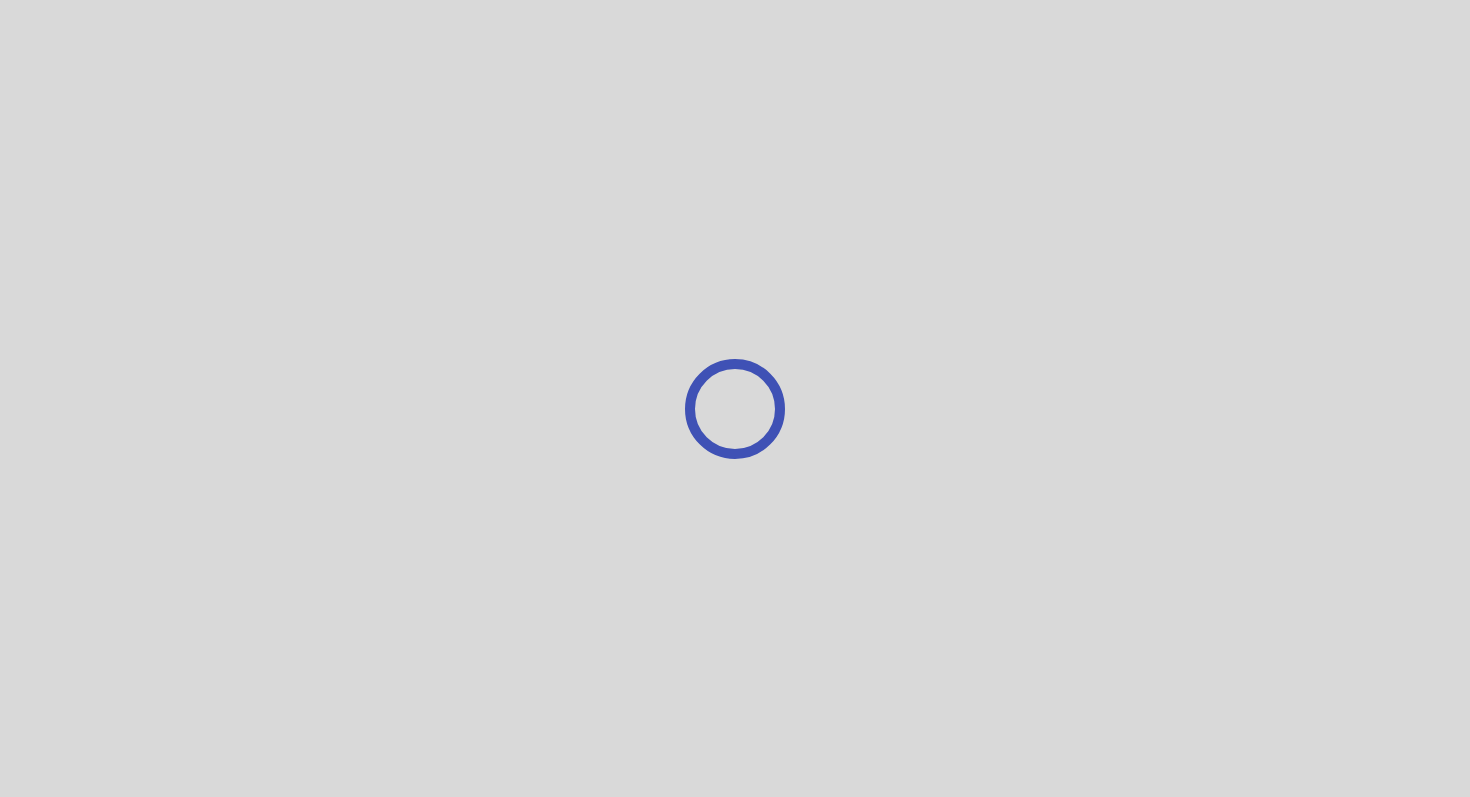 scroll, scrollTop: 0, scrollLeft: 0, axis: both 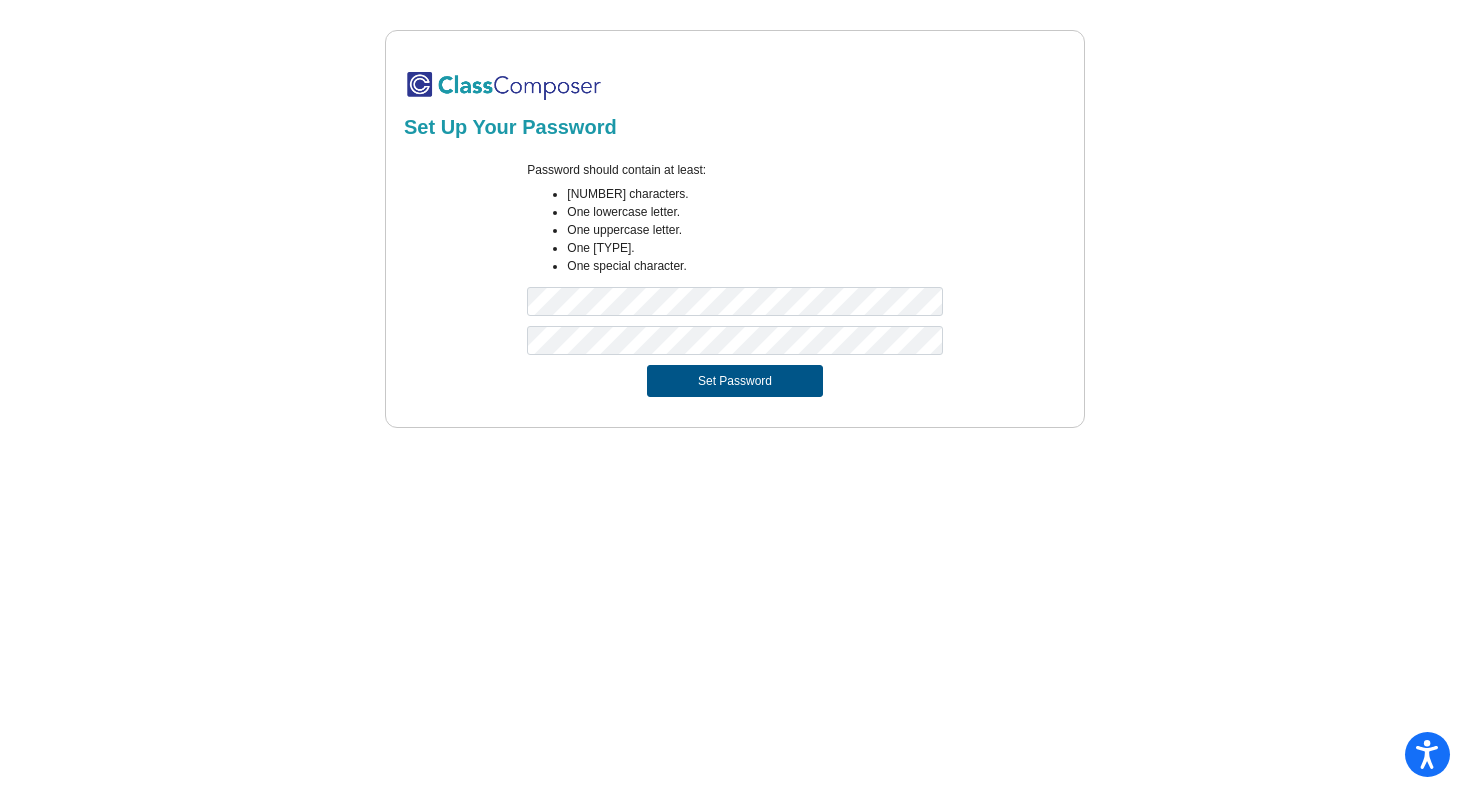 click on "Set Password" at bounding box center (735, 381) 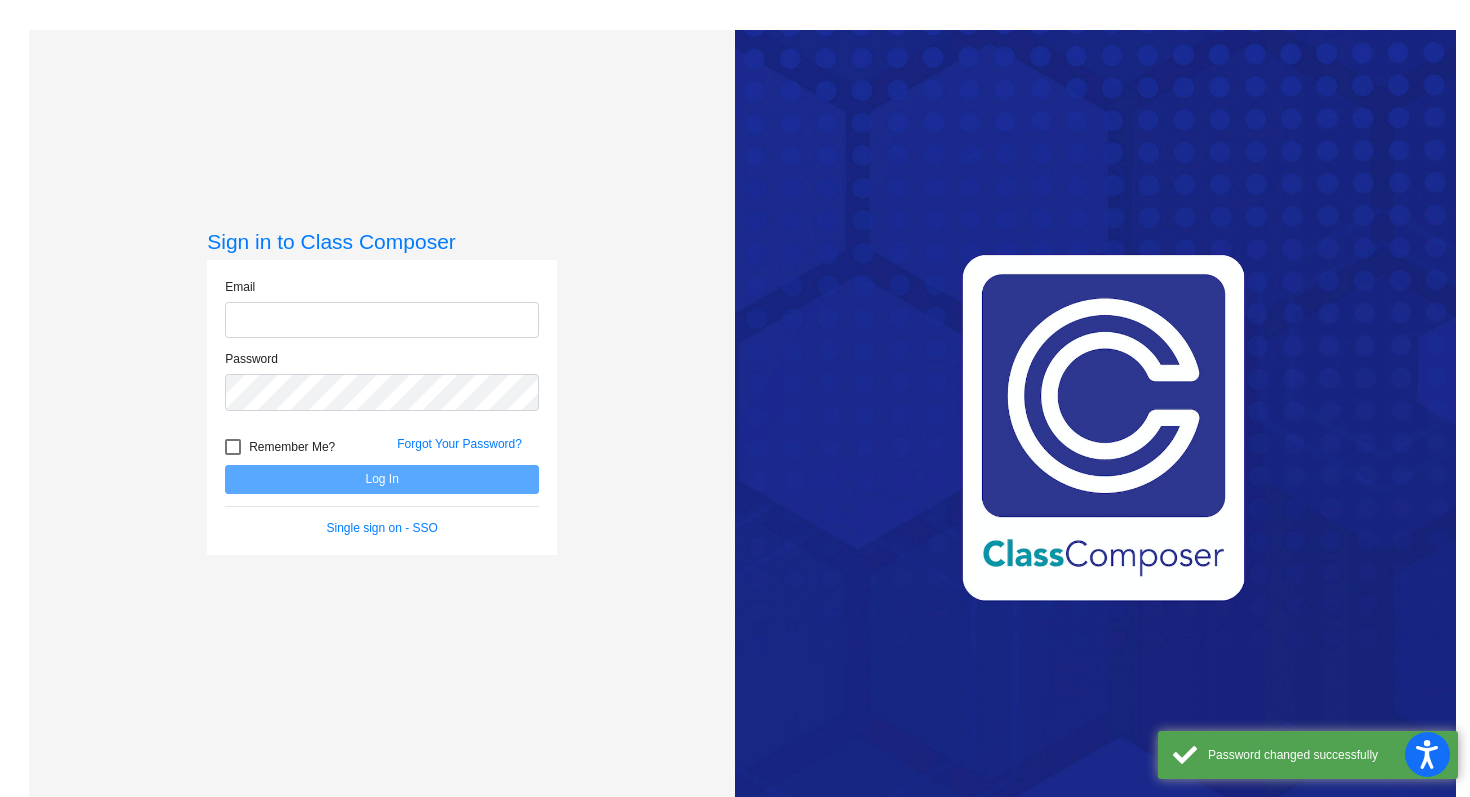 click 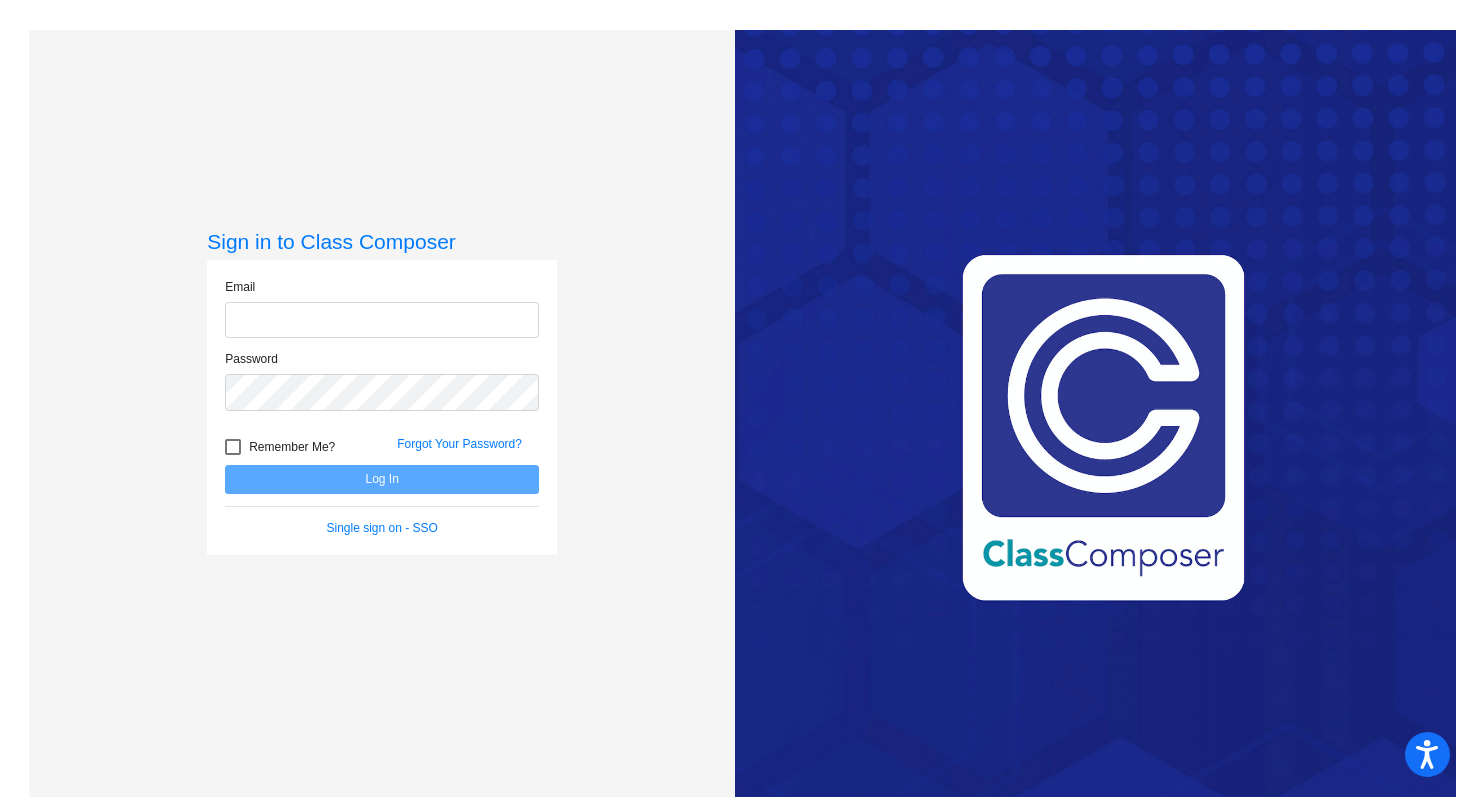 type on "support@example.org" 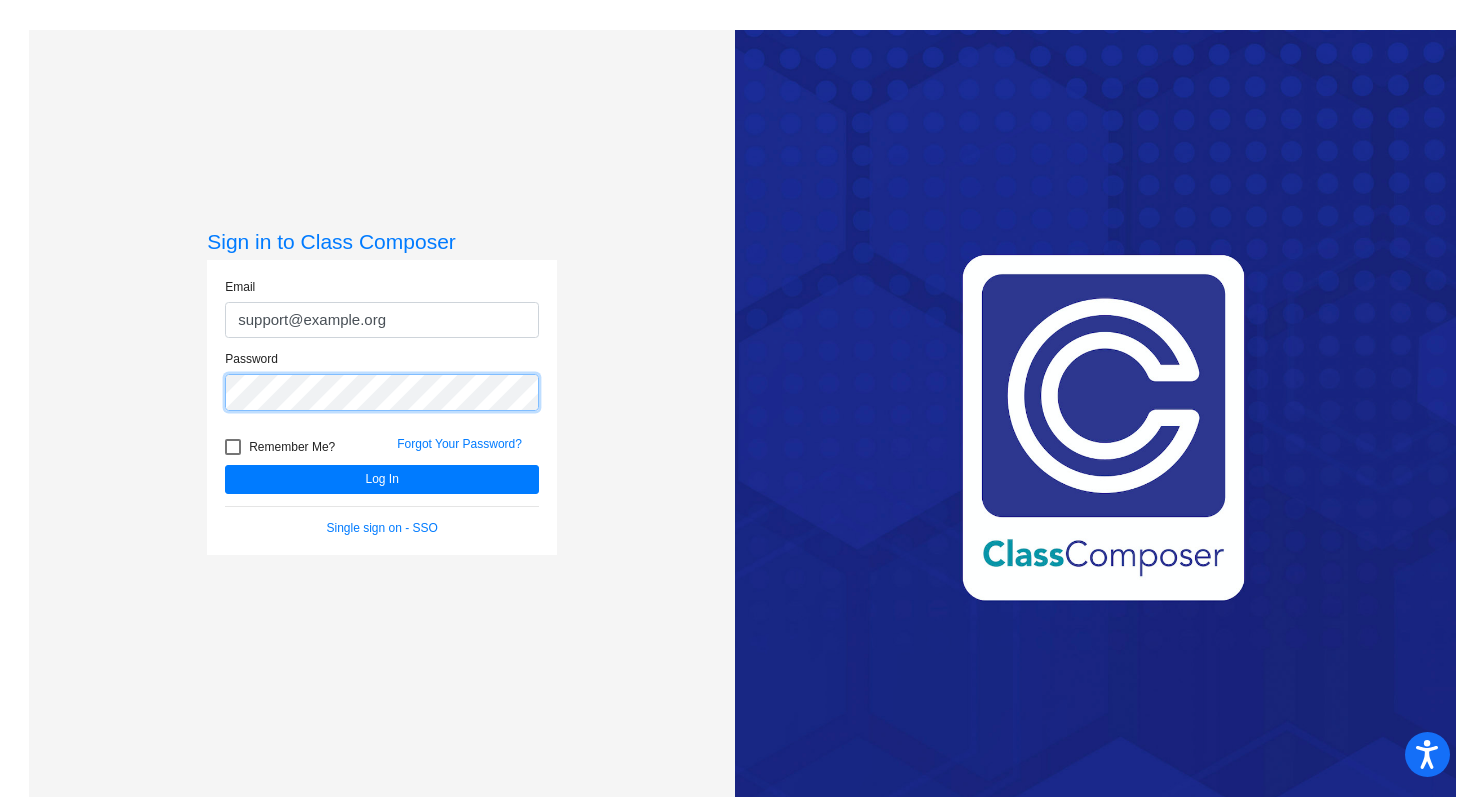click on "Log In" 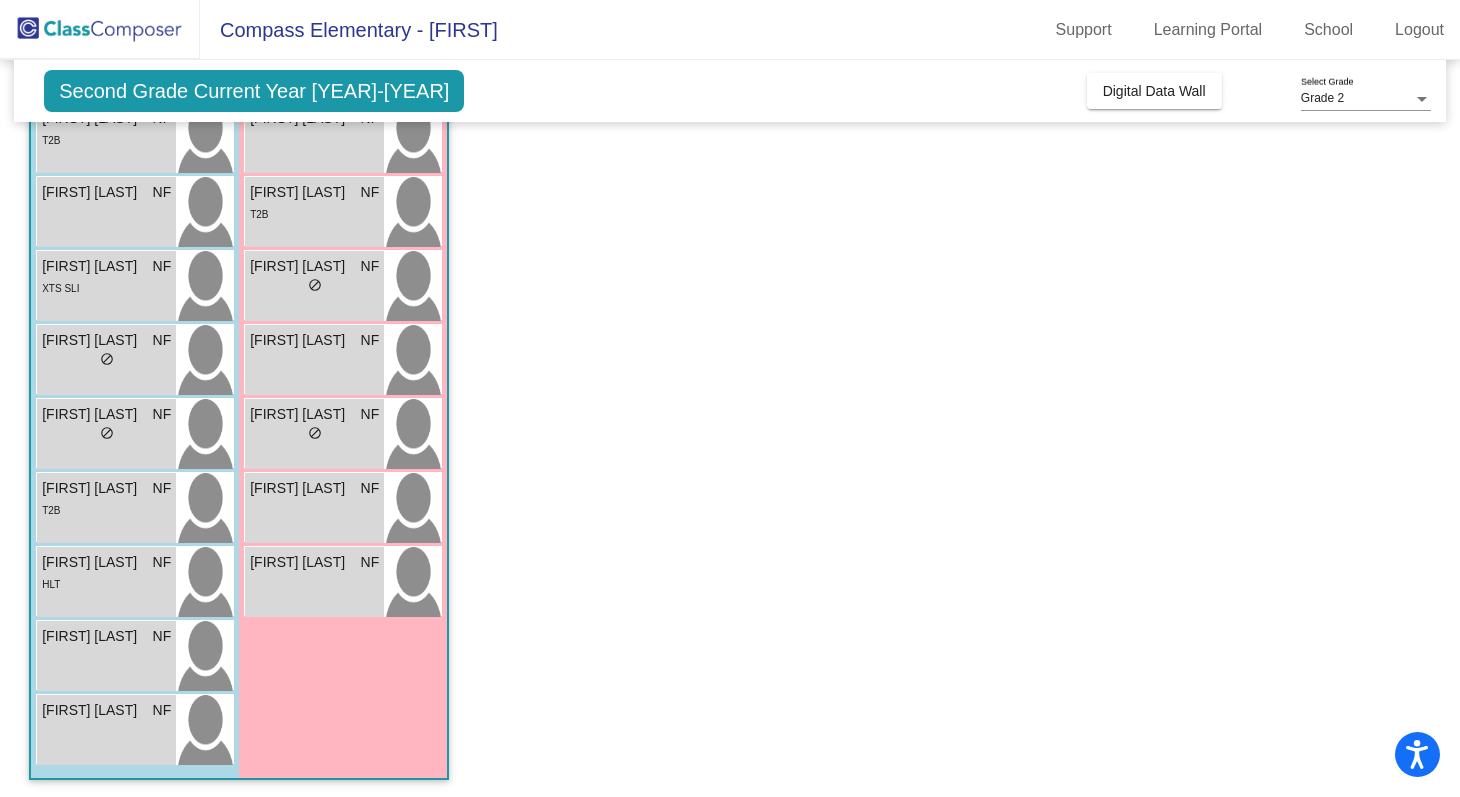 scroll, scrollTop: 221, scrollLeft: 0, axis: vertical 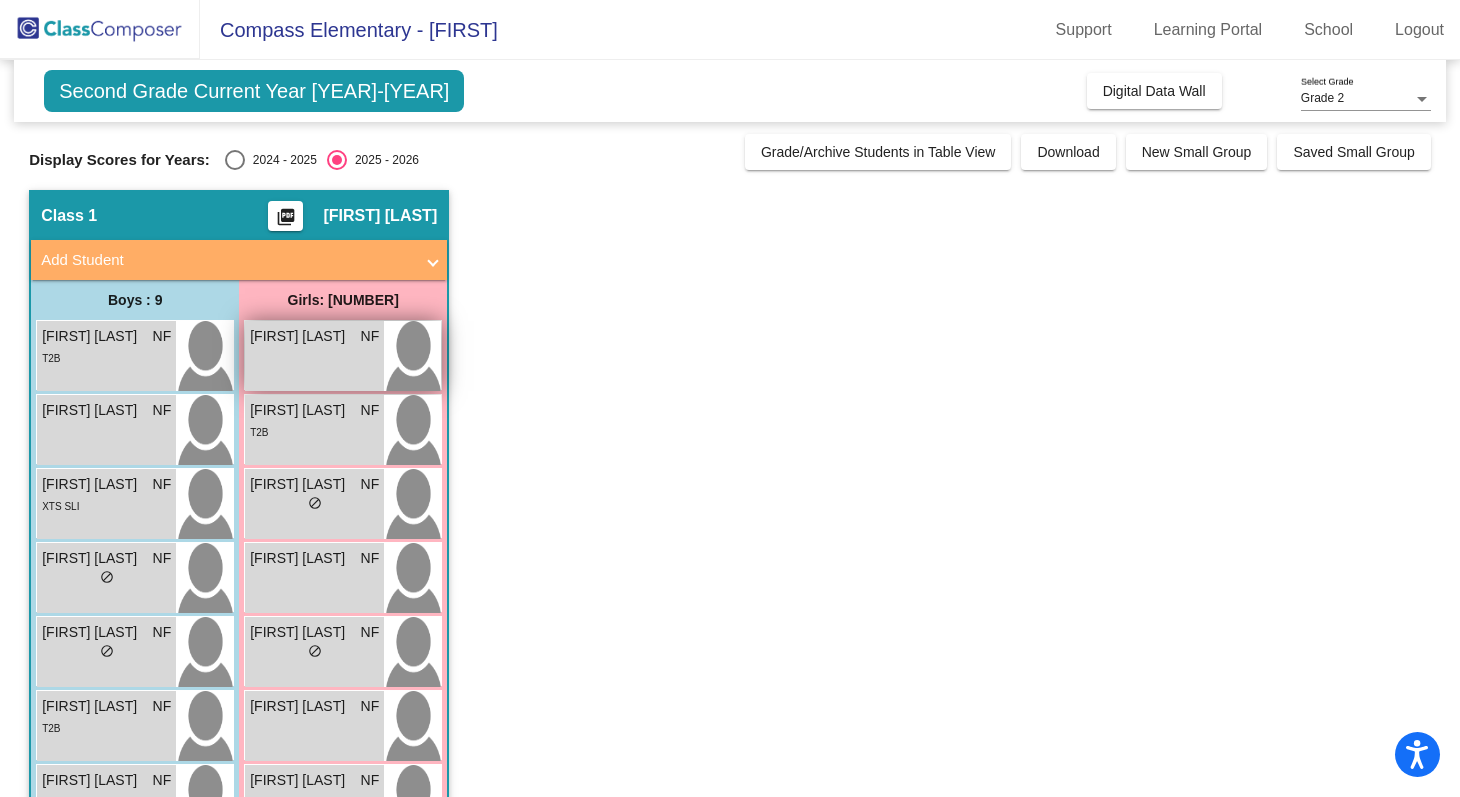 click on "[FIRST] [LAST] NF lock do_not_disturb_alt" at bounding box center (314, 356) 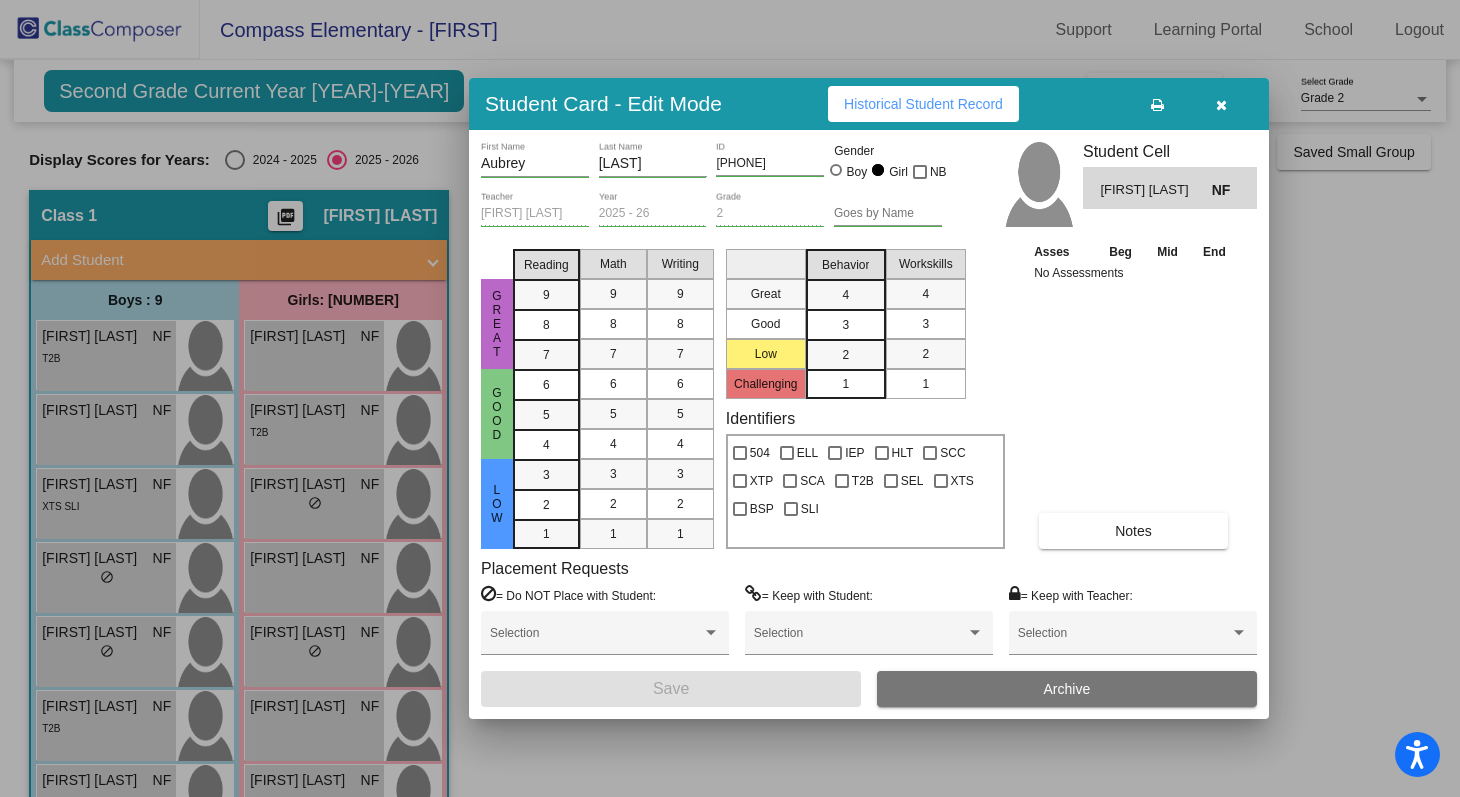 click on "Historical Student Record" at bounding box center (923, 104) 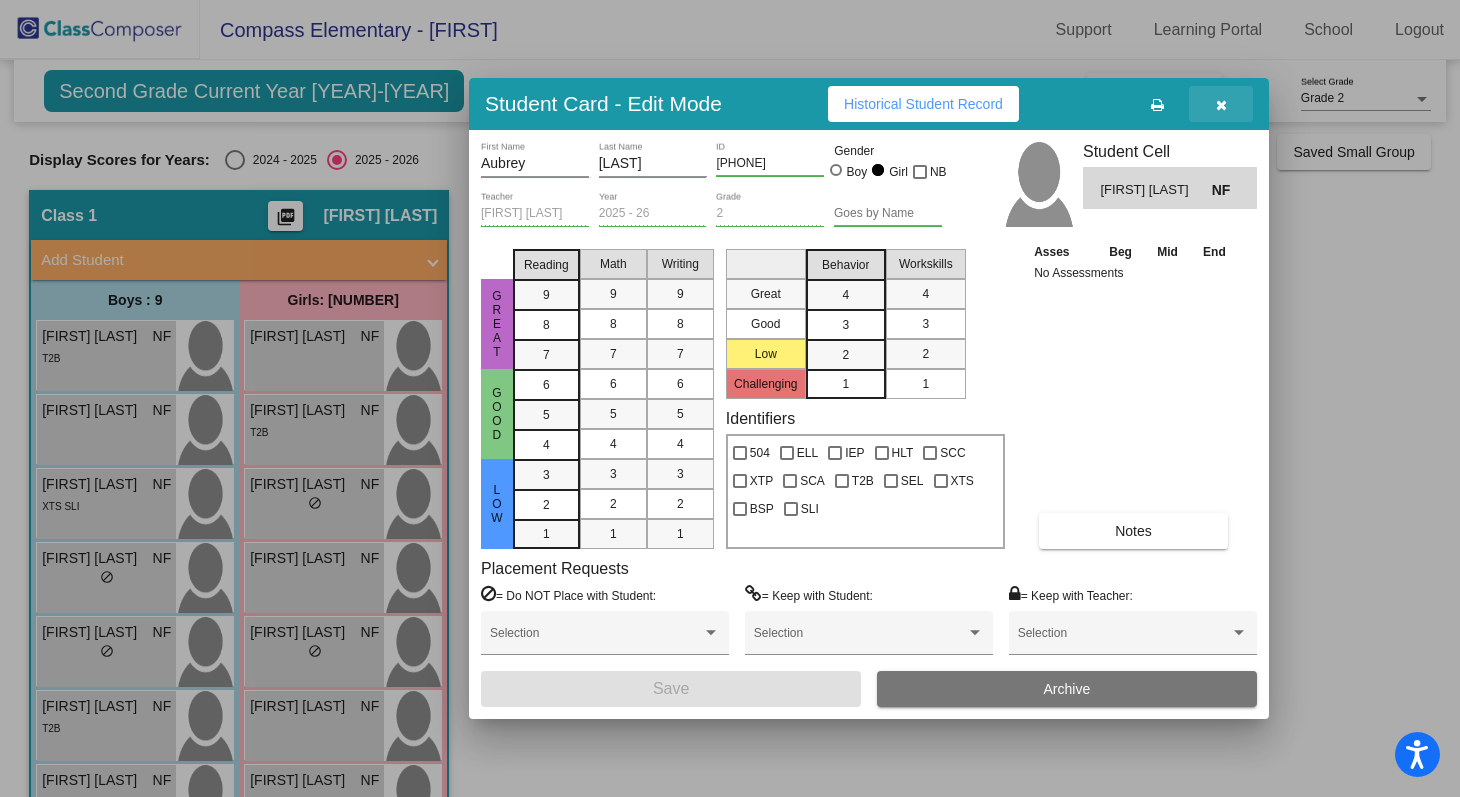 click at bounding box center [1221, 104] 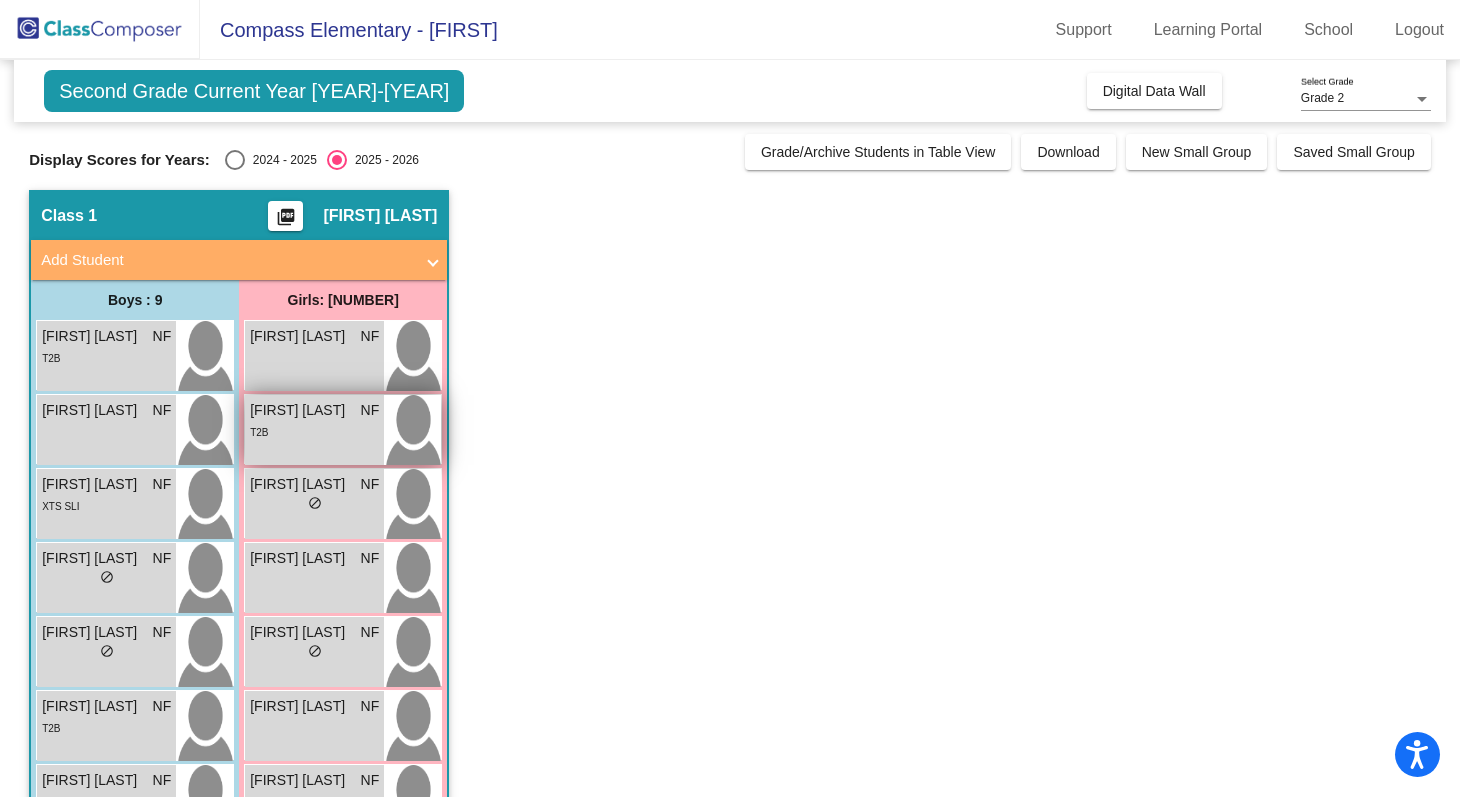 click on "T2B" at bounding box center [314, 431] 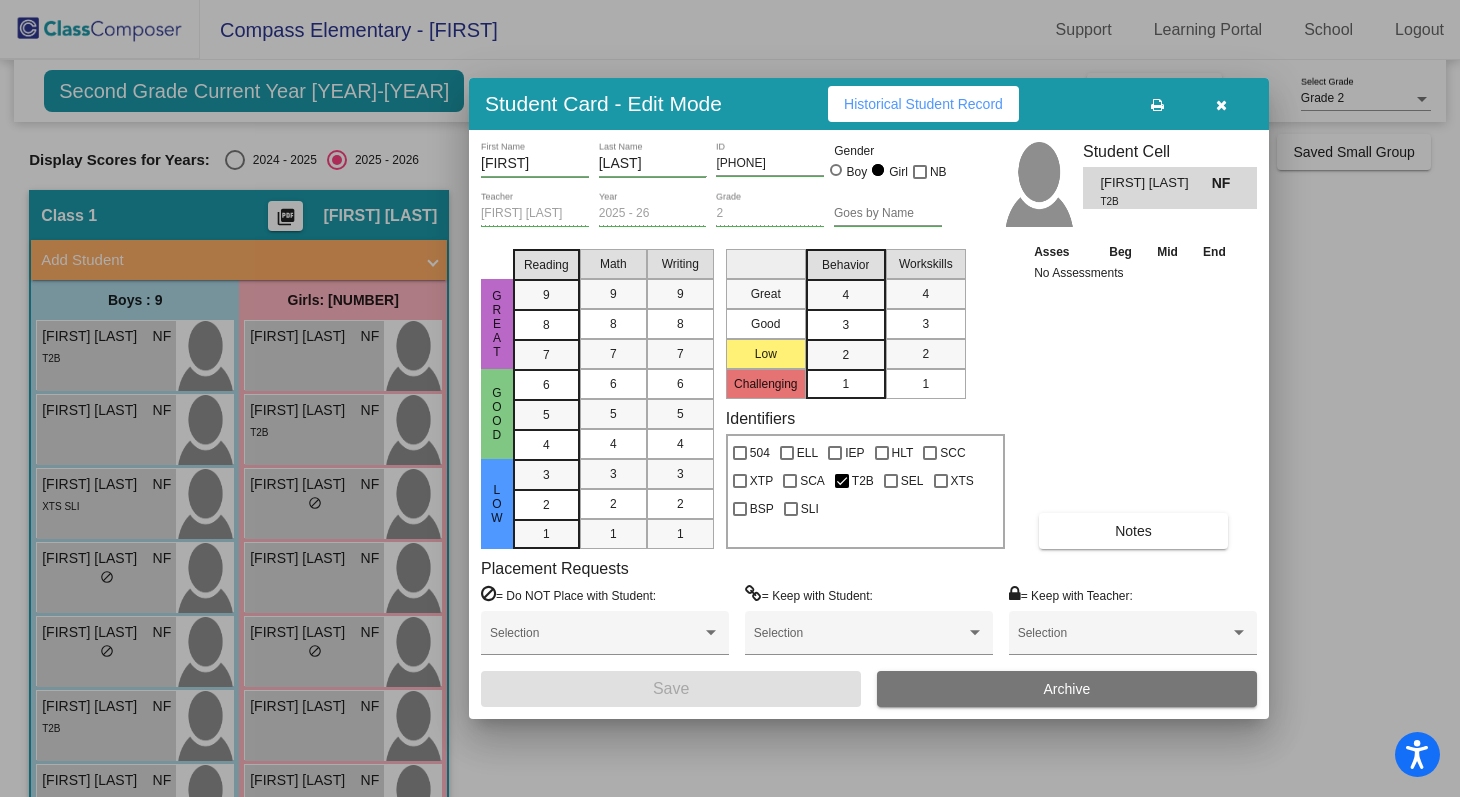 click at bounding box center (1221, 104) 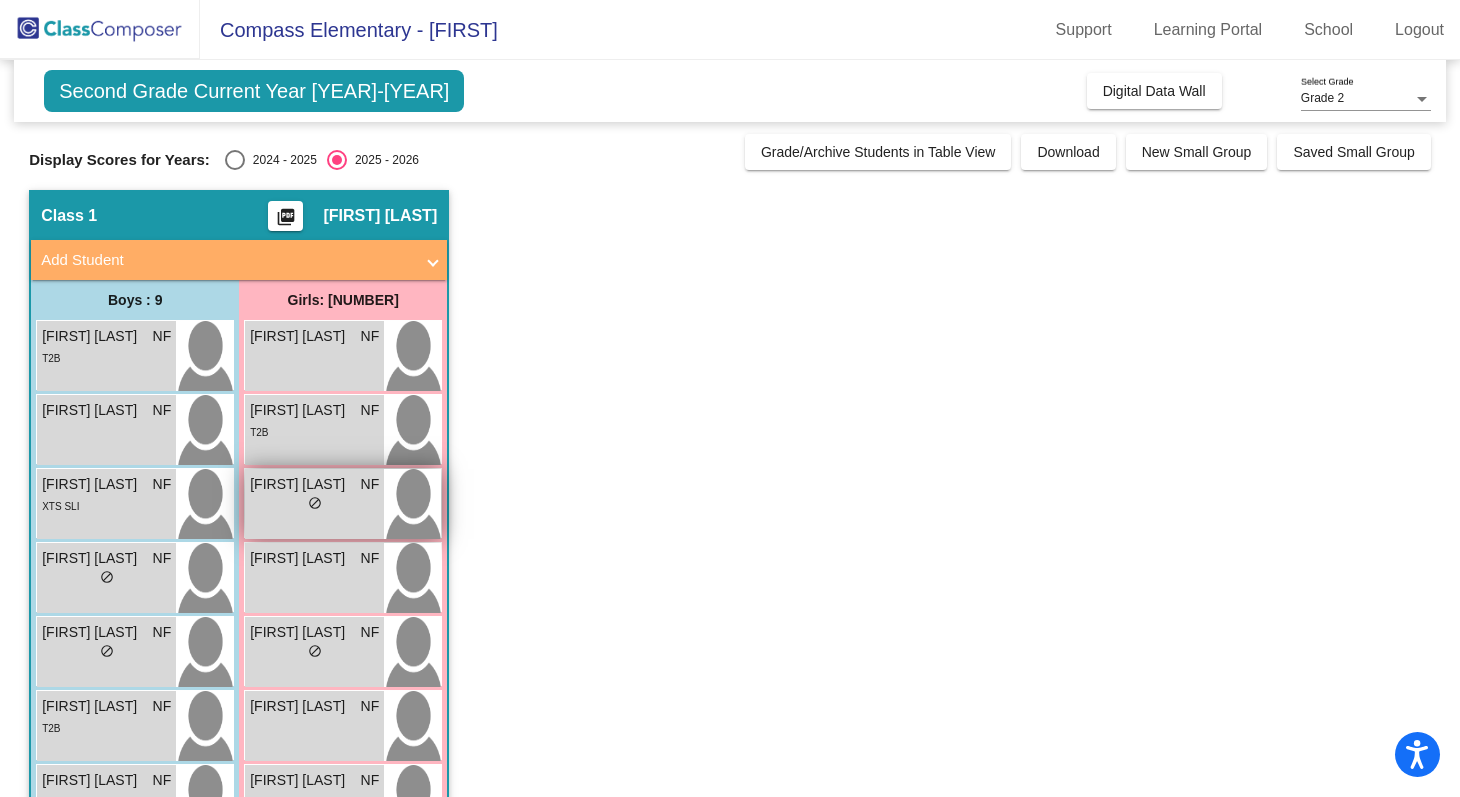 click on "lock do_not_disturb_alt" at bounding box center (314, 505) 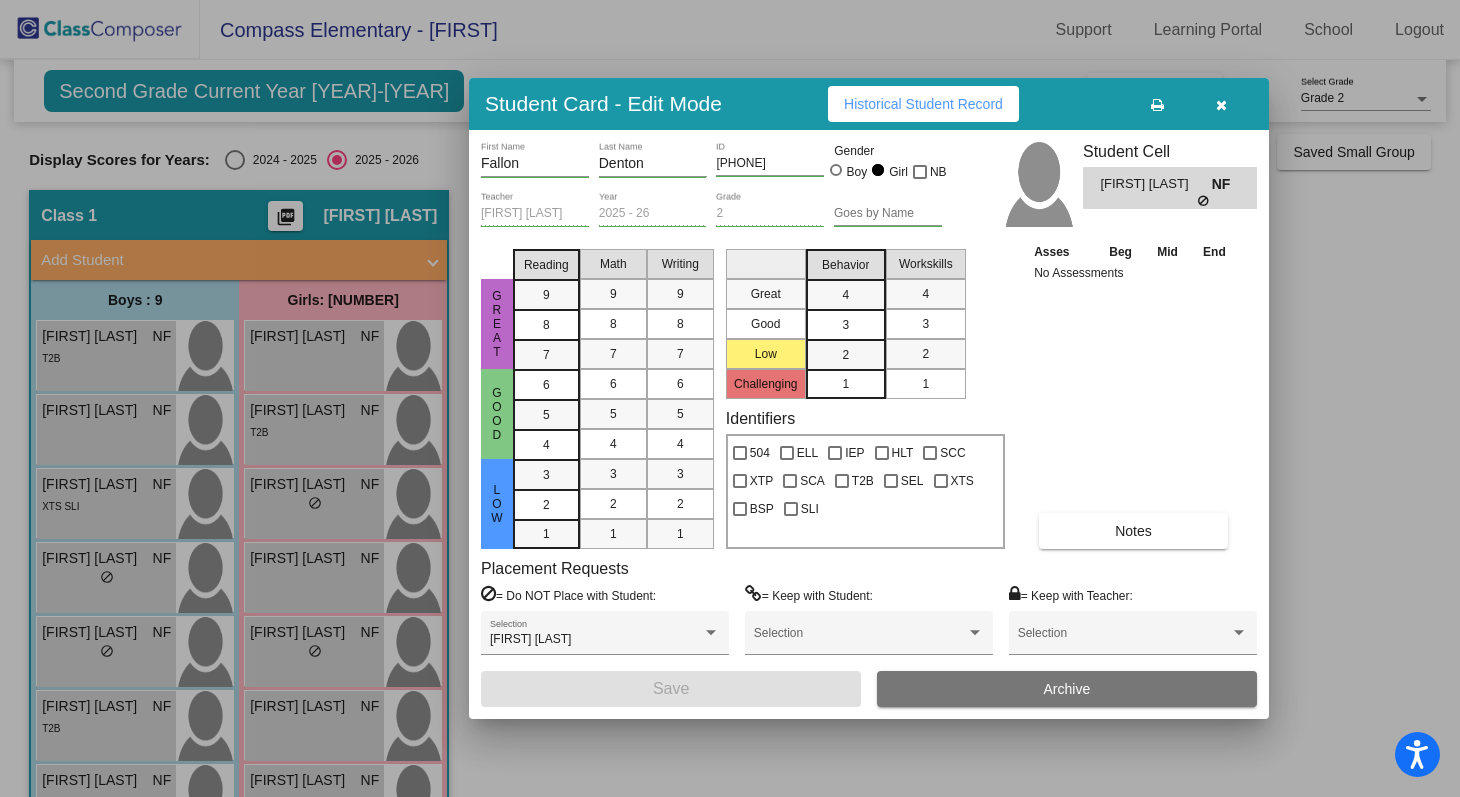 click on "Historical Student Record" at bounding box center [923, 104] 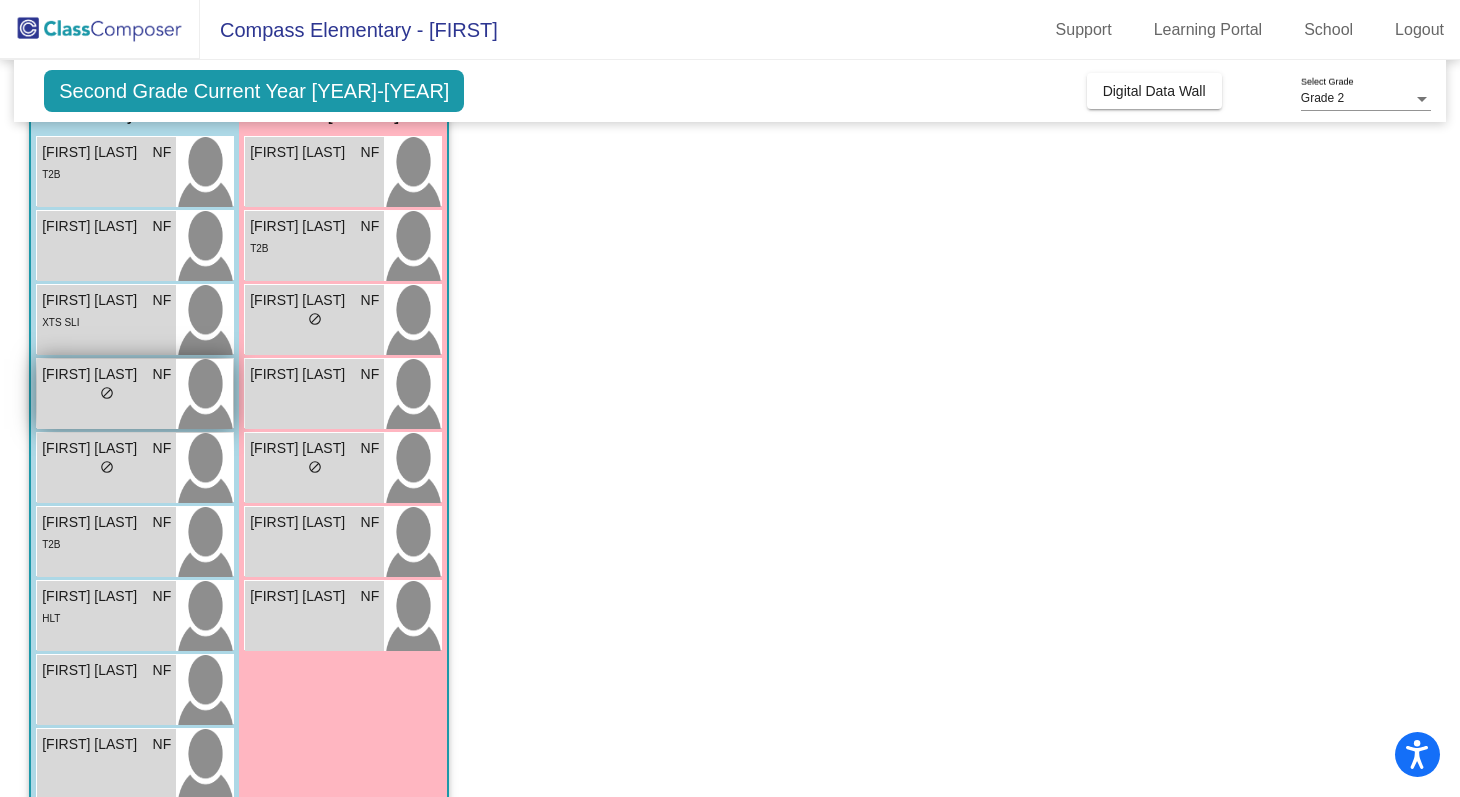 scroll, scrollTop: 193, scrollLeft: 0, axis: vertical 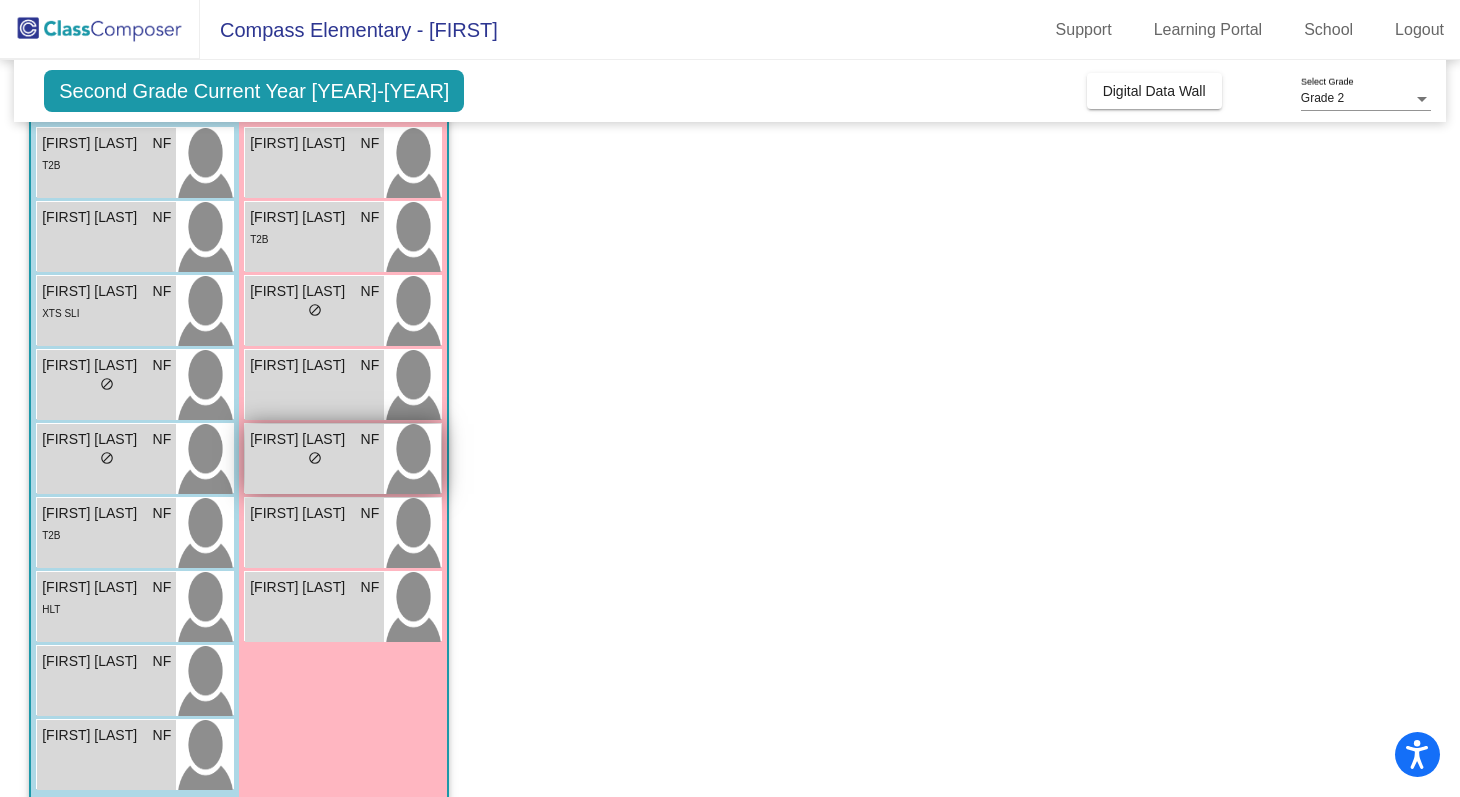 click on "[FIRST] [LAST] NF lock do_not_disturb_alt" at bounding box center [314, 459] 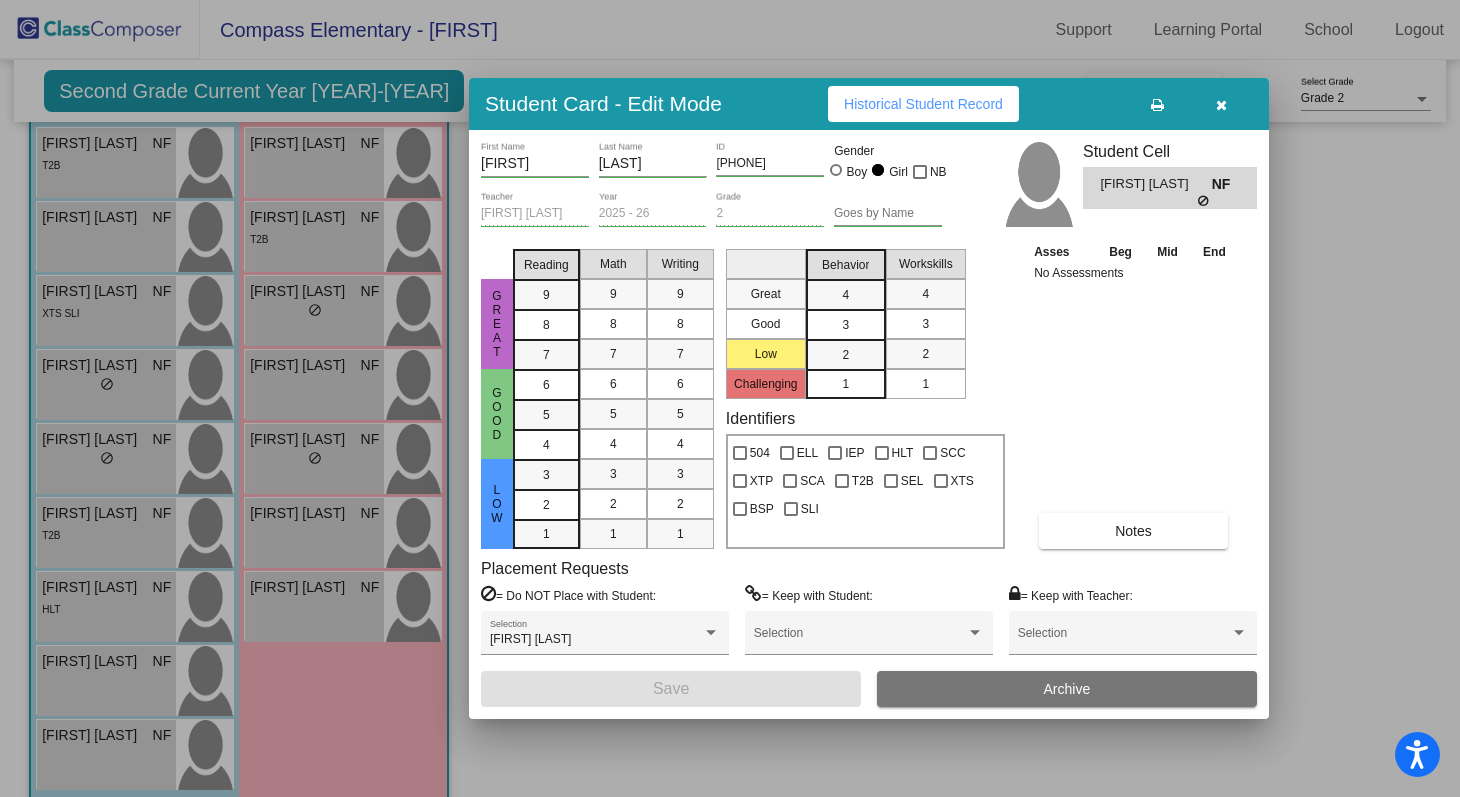 click at bounding box center (1221, 105) 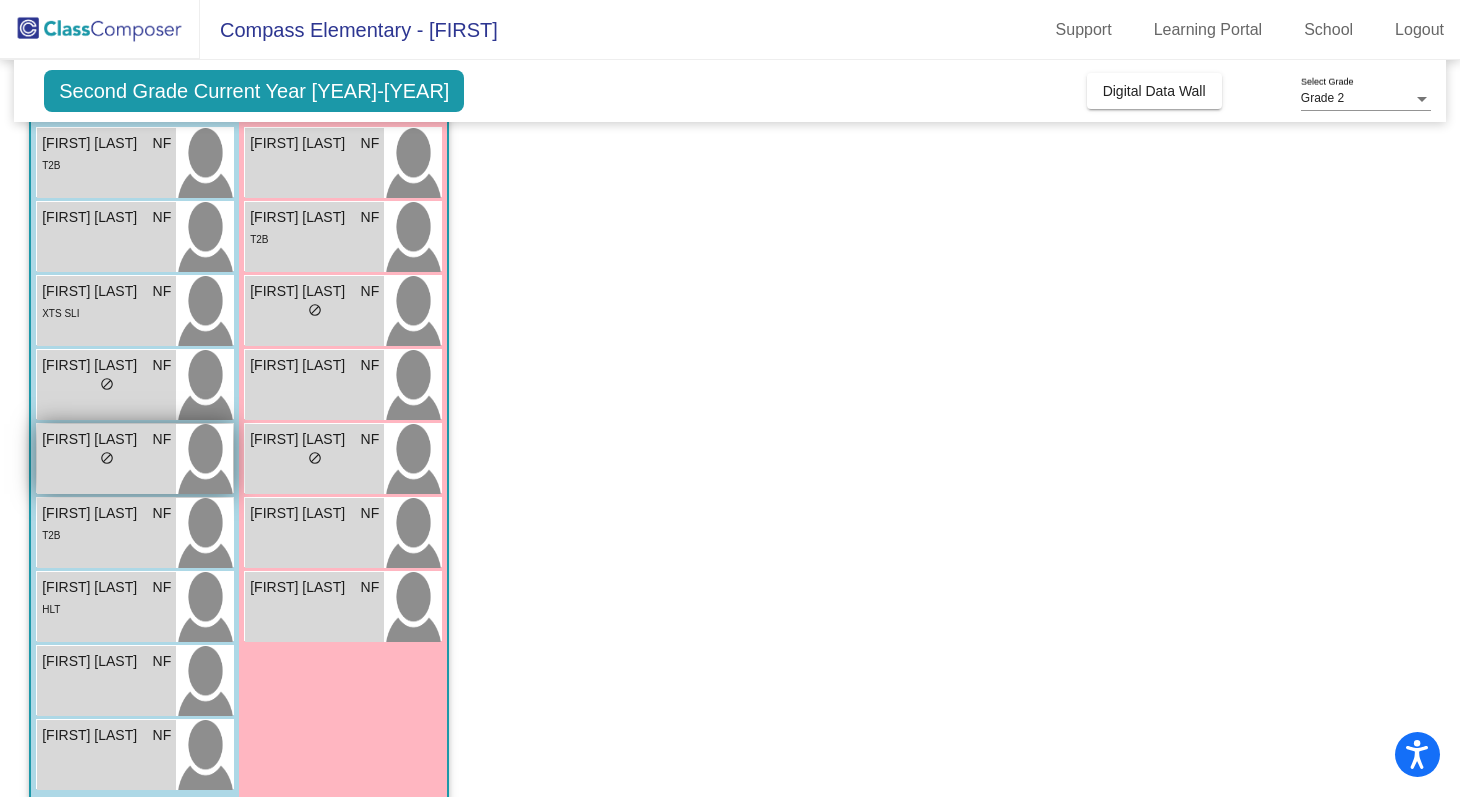 click on "[FIRST] [LAST] NF lock do_not_disturb_alt" at bounding box center (106, 459) 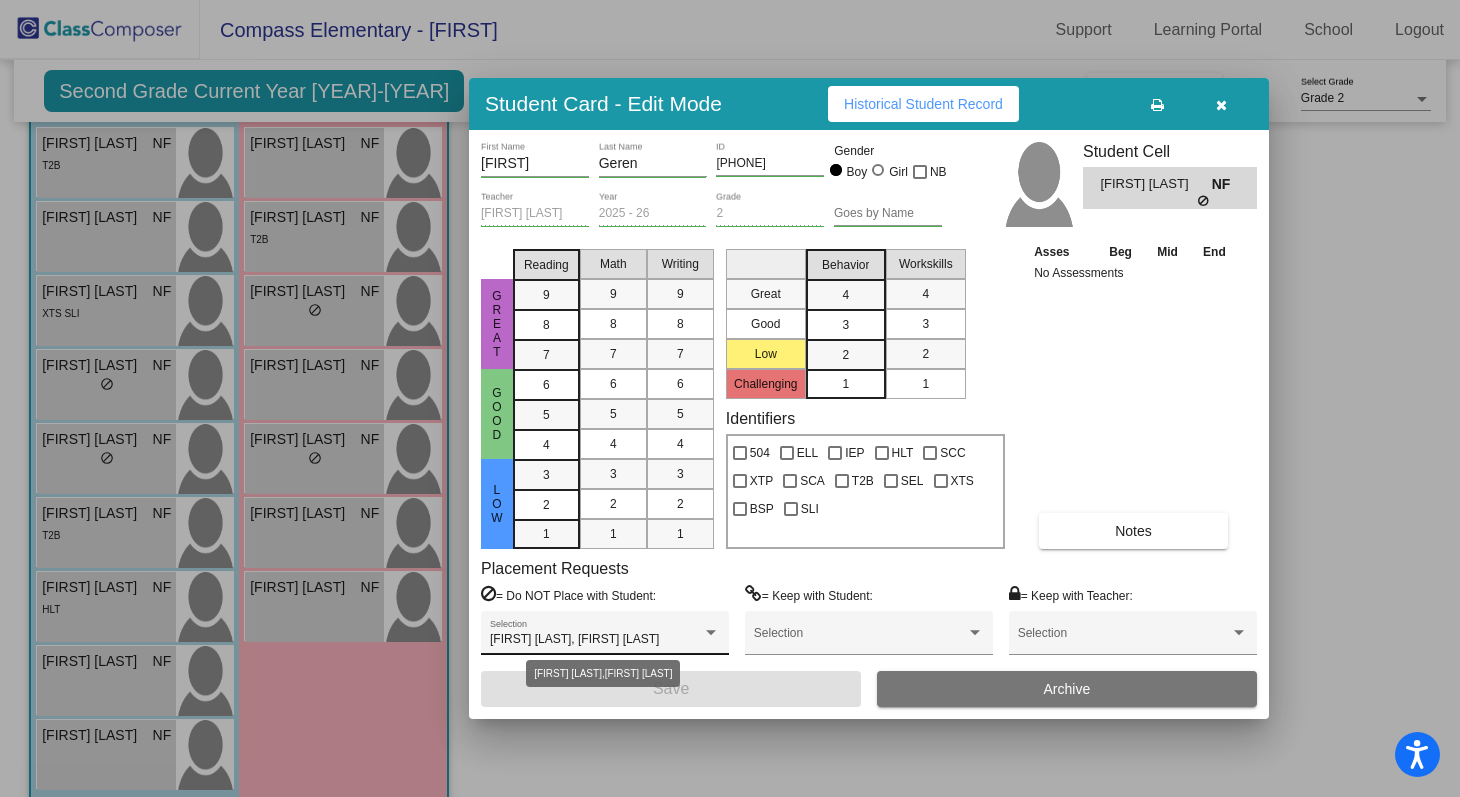 click on "[FIRST] [LAST], [FIRST] [LAST]" at bounding box center [596, 640] 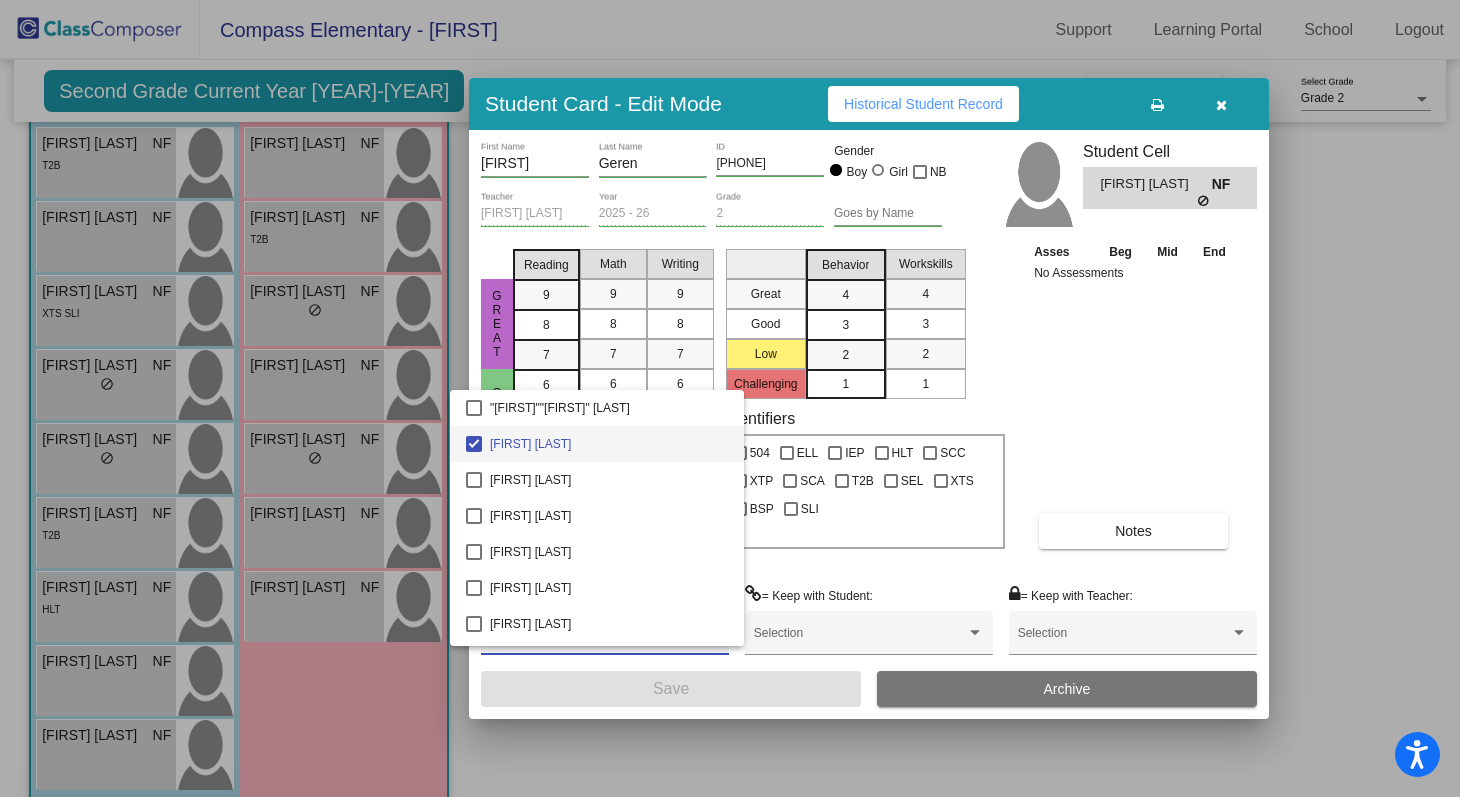 click at bounding box center [730, 398] 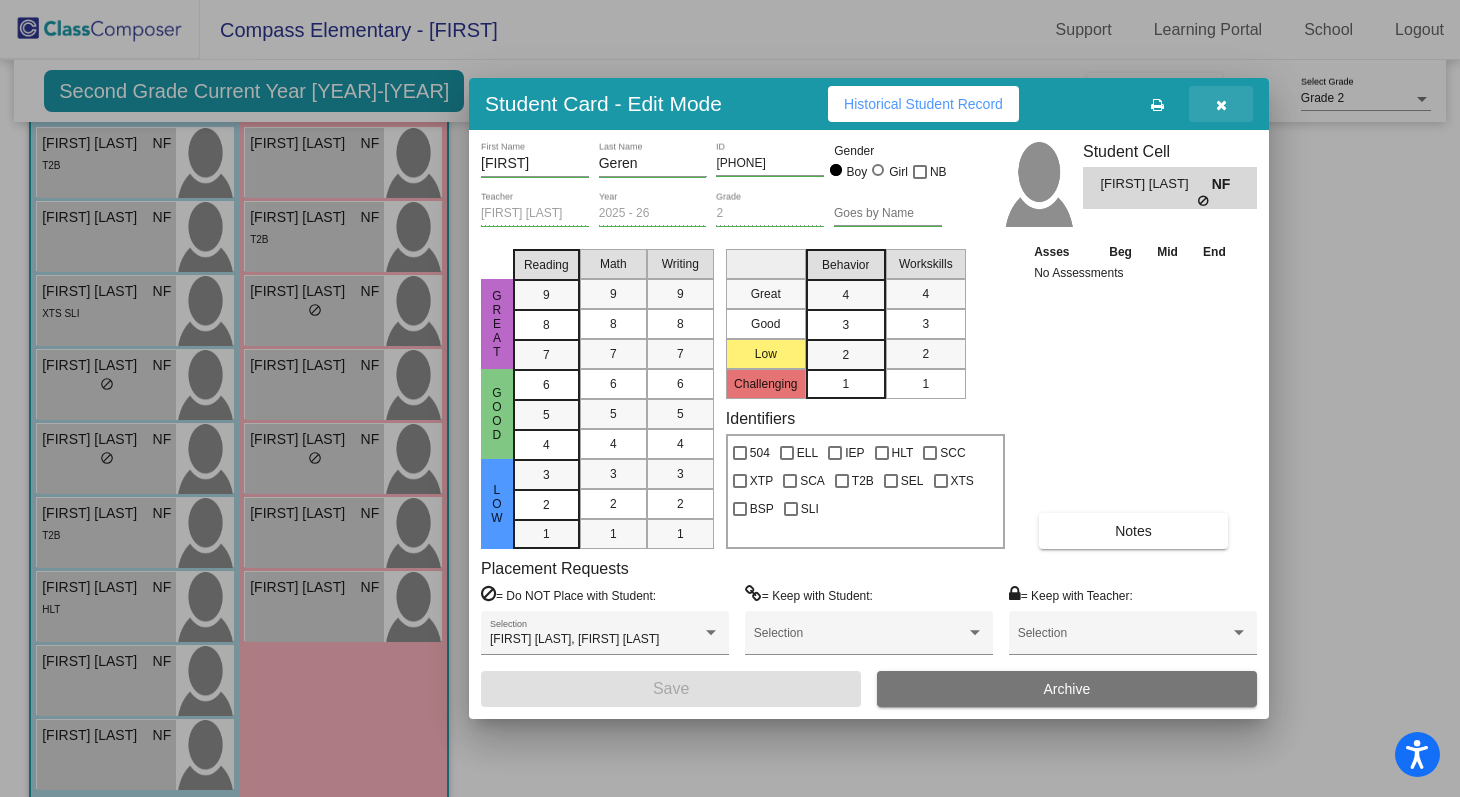 click at bounding box center (1221, 104) 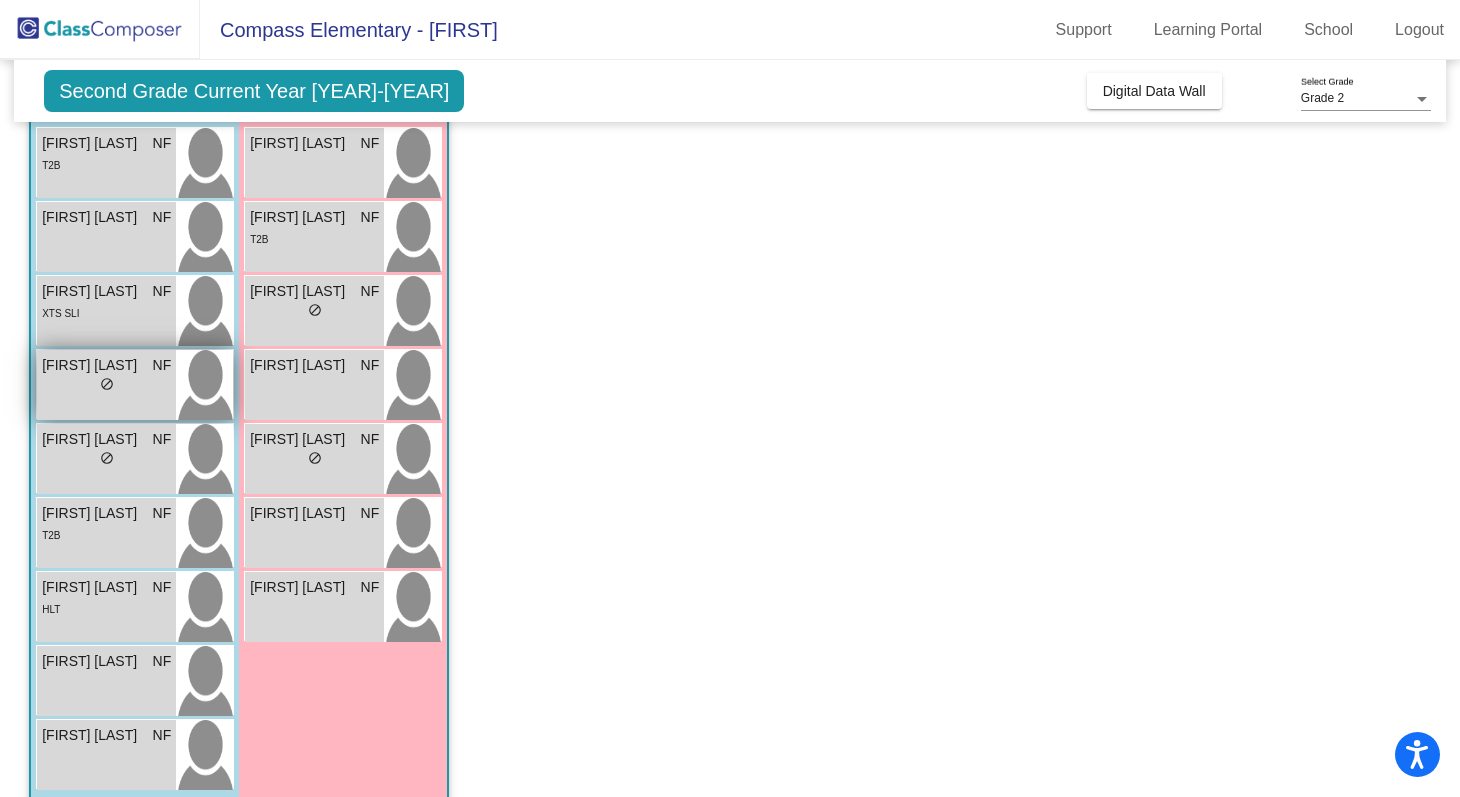 click on "lock do_not_disturb_alt" at bounding box center [106, 386] 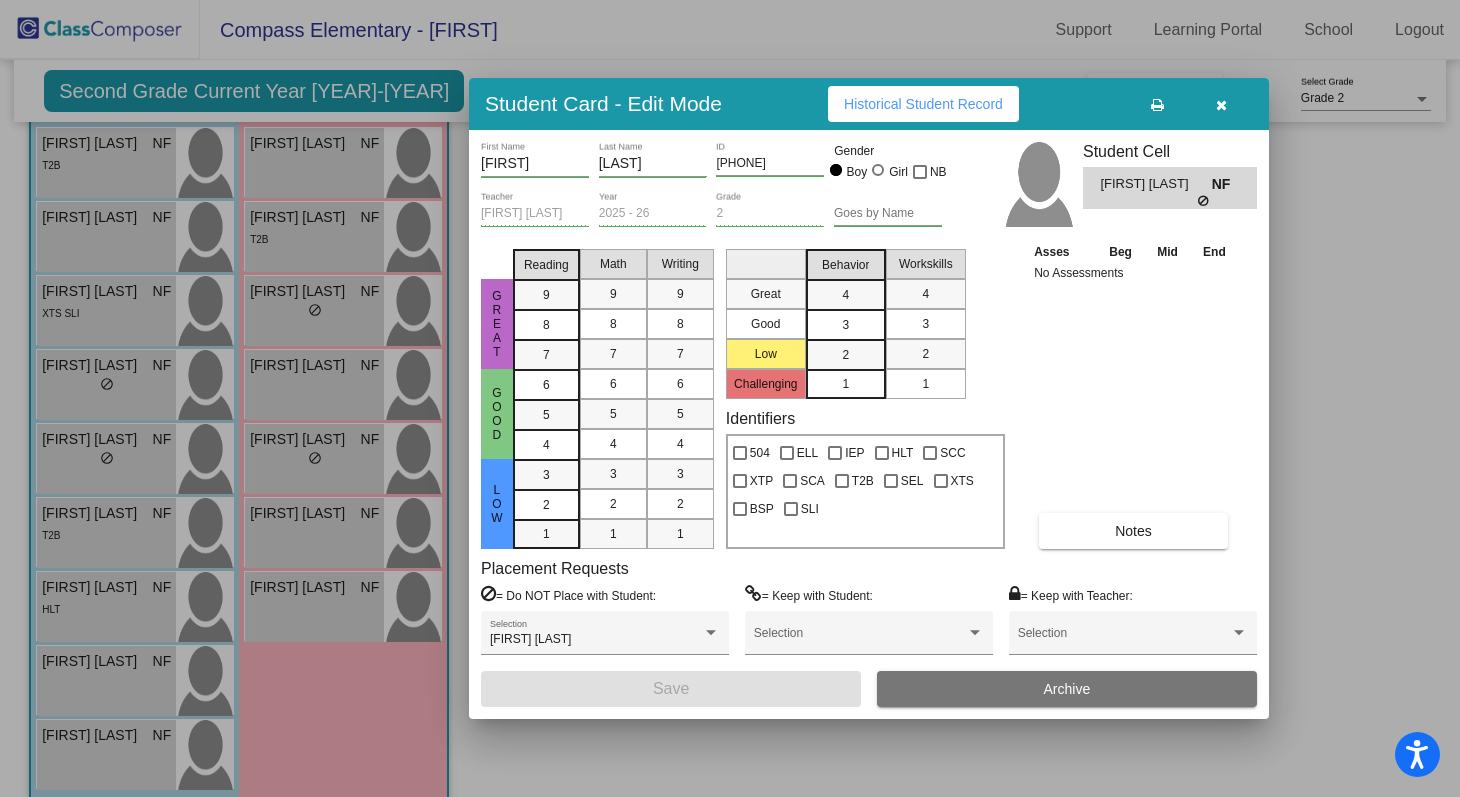 click at bounding box center [1221, 105] 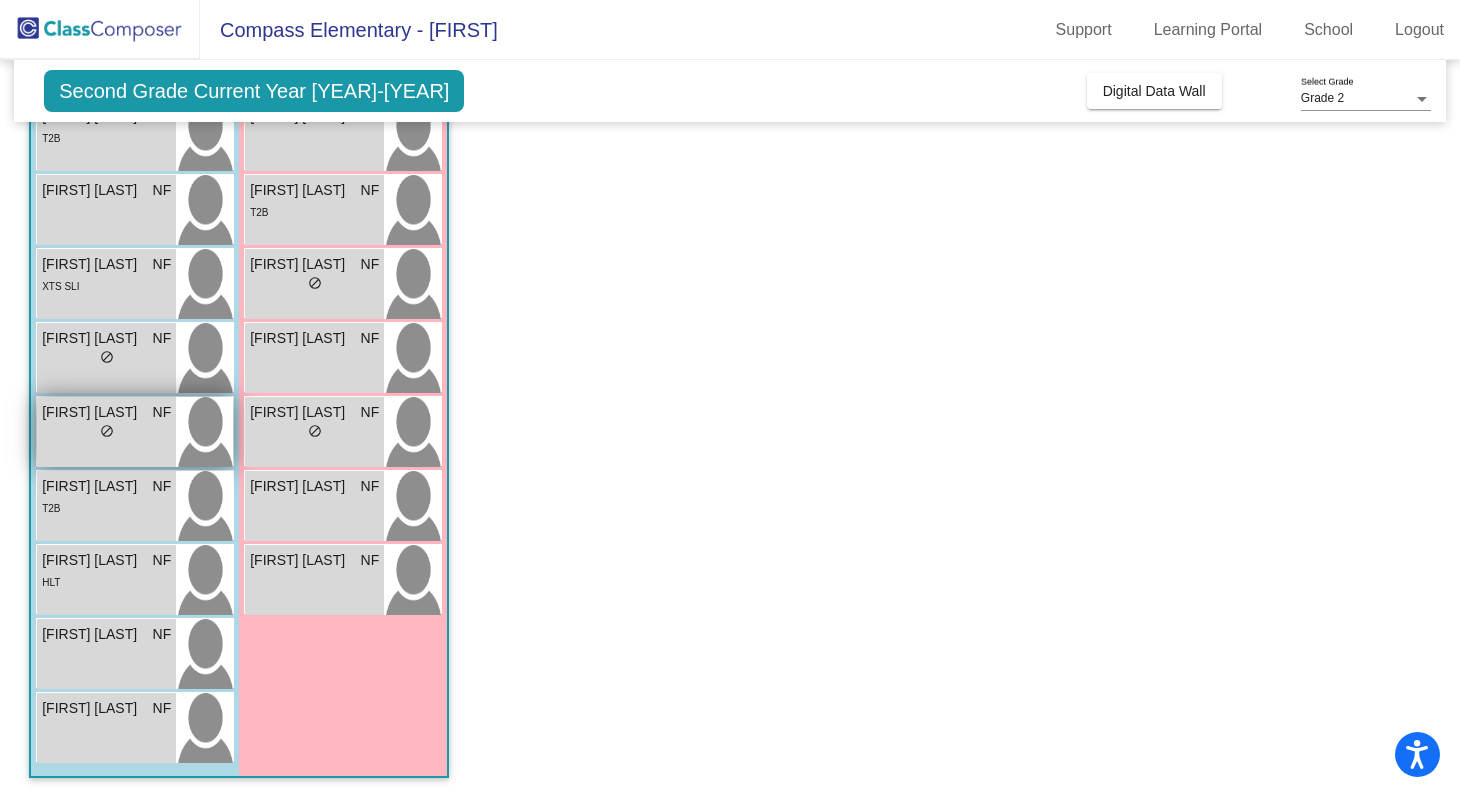 scroll, scrollTop: 0, scrollLeft: 0, axis: both 